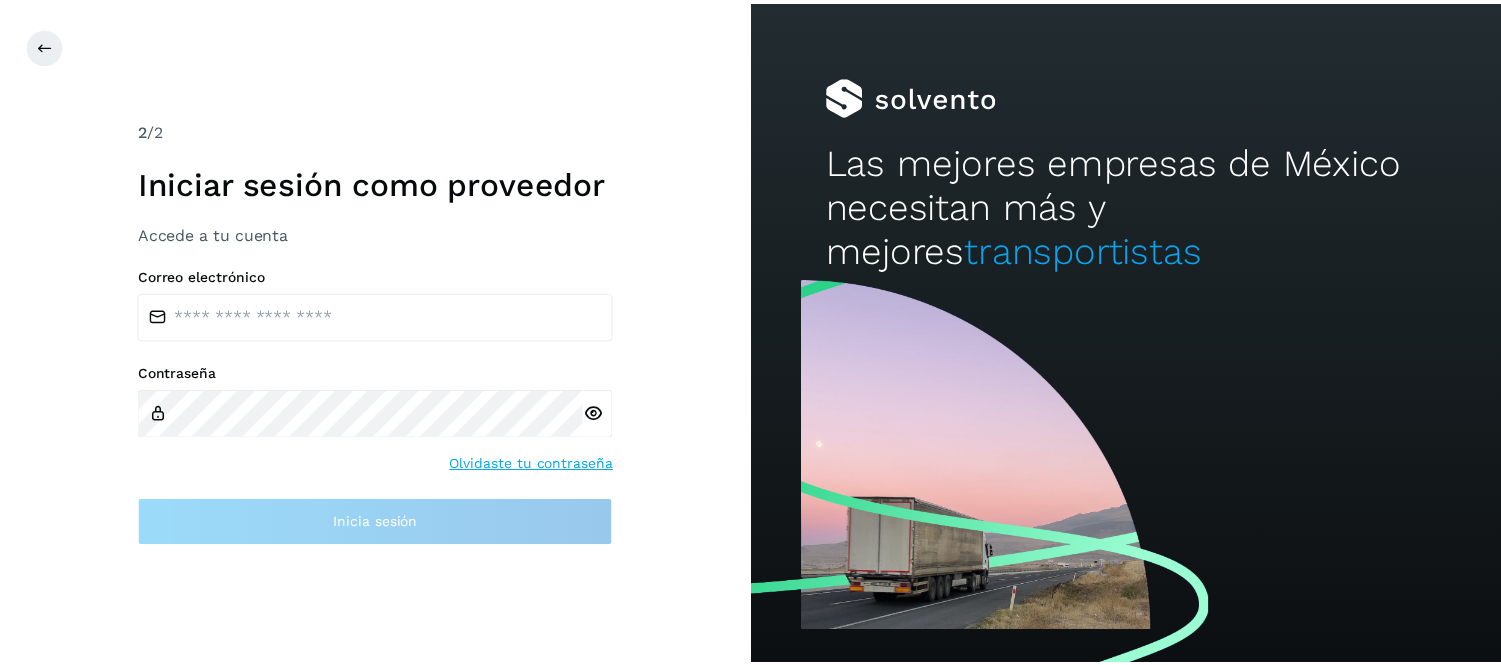 scroll, scrollTop: 0, scrollLeft: 0, axis: both 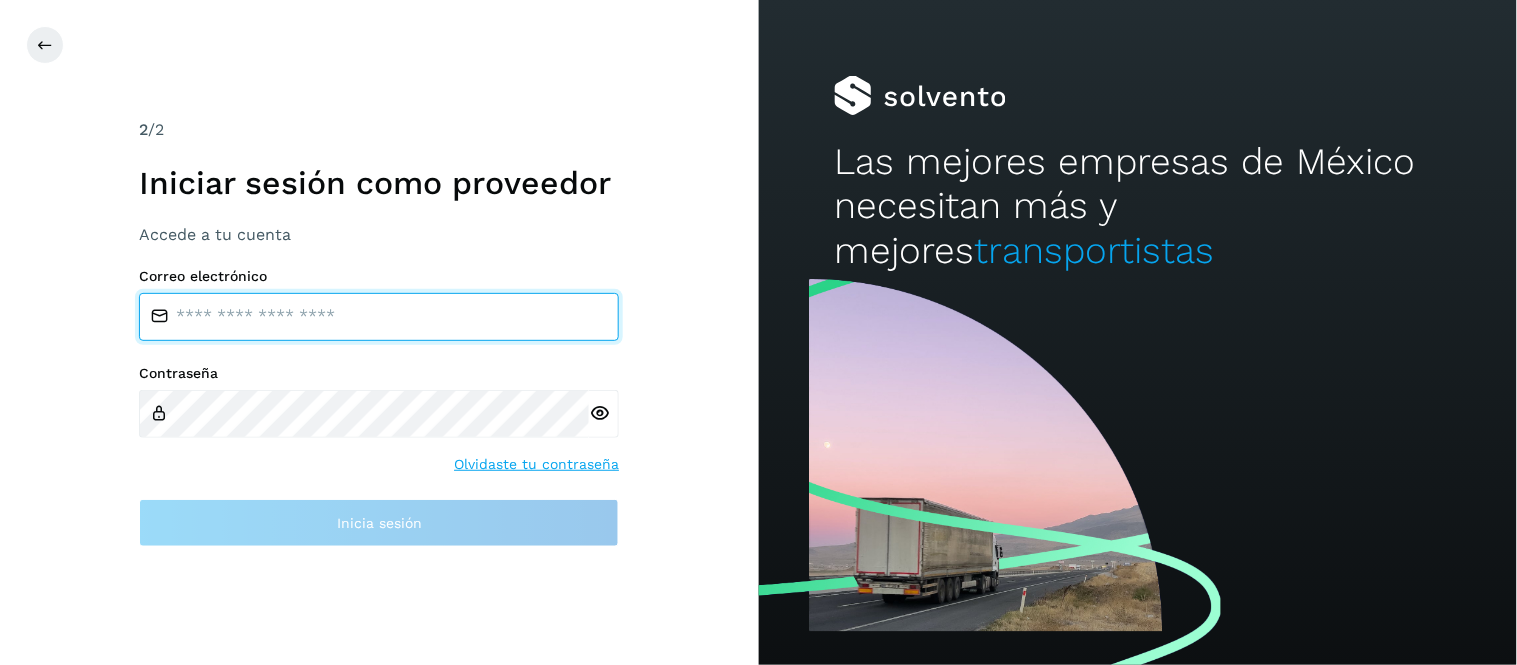 type on "**********" 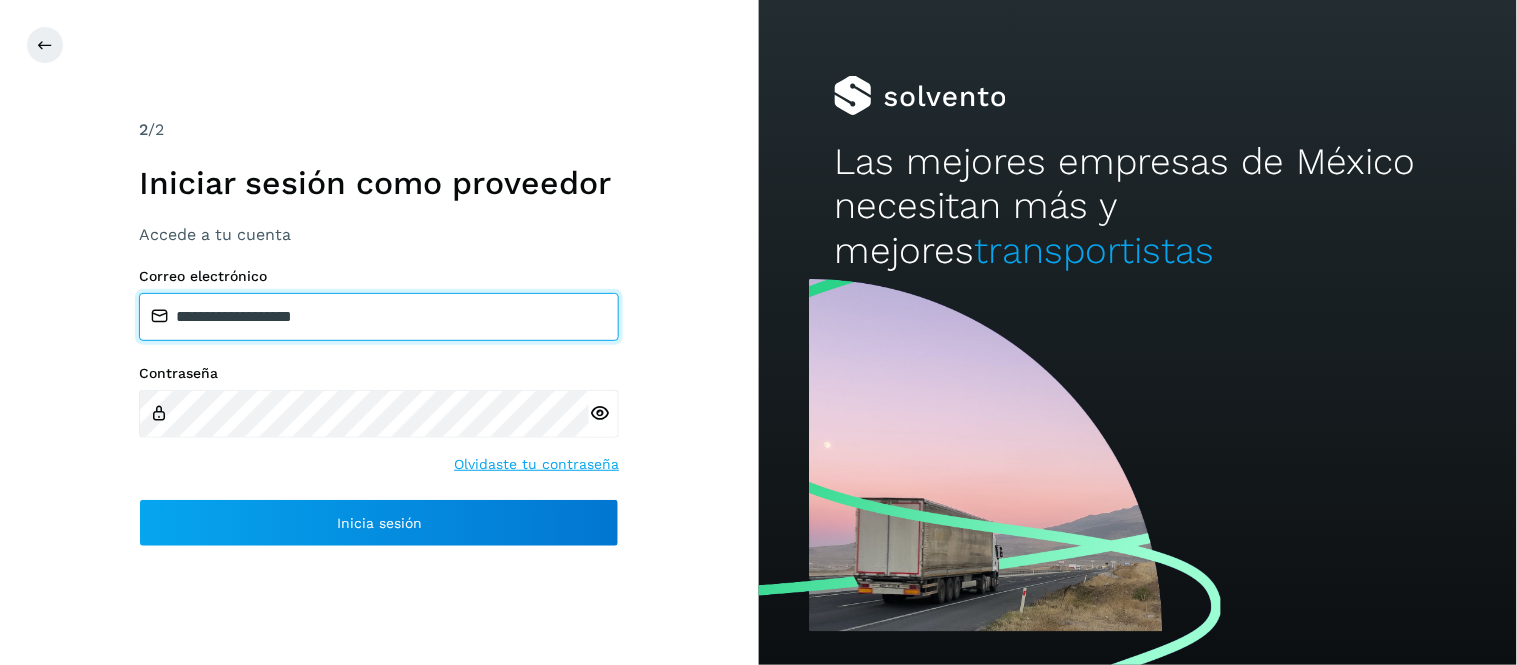 click on "**********" at bounding box center [379, 317] 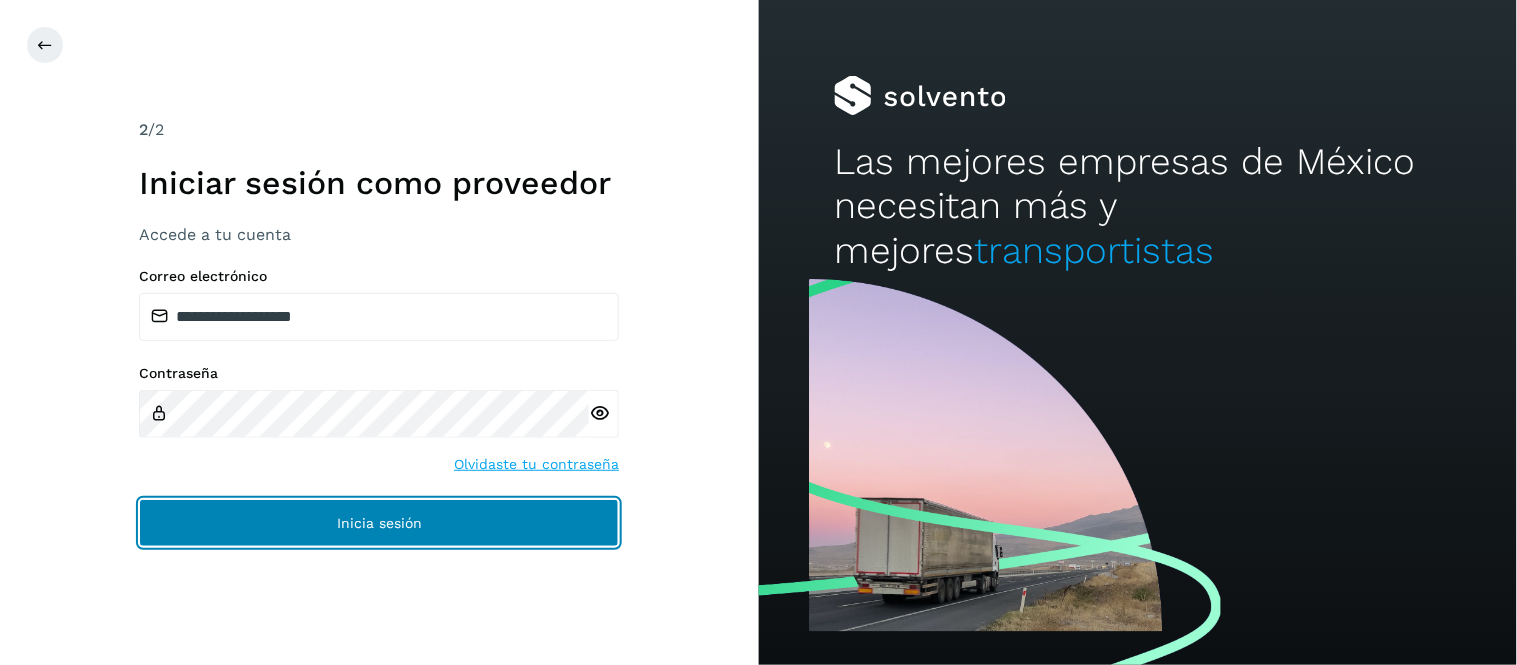 click on "Inicia sesión" at bounding box center [379, 523] 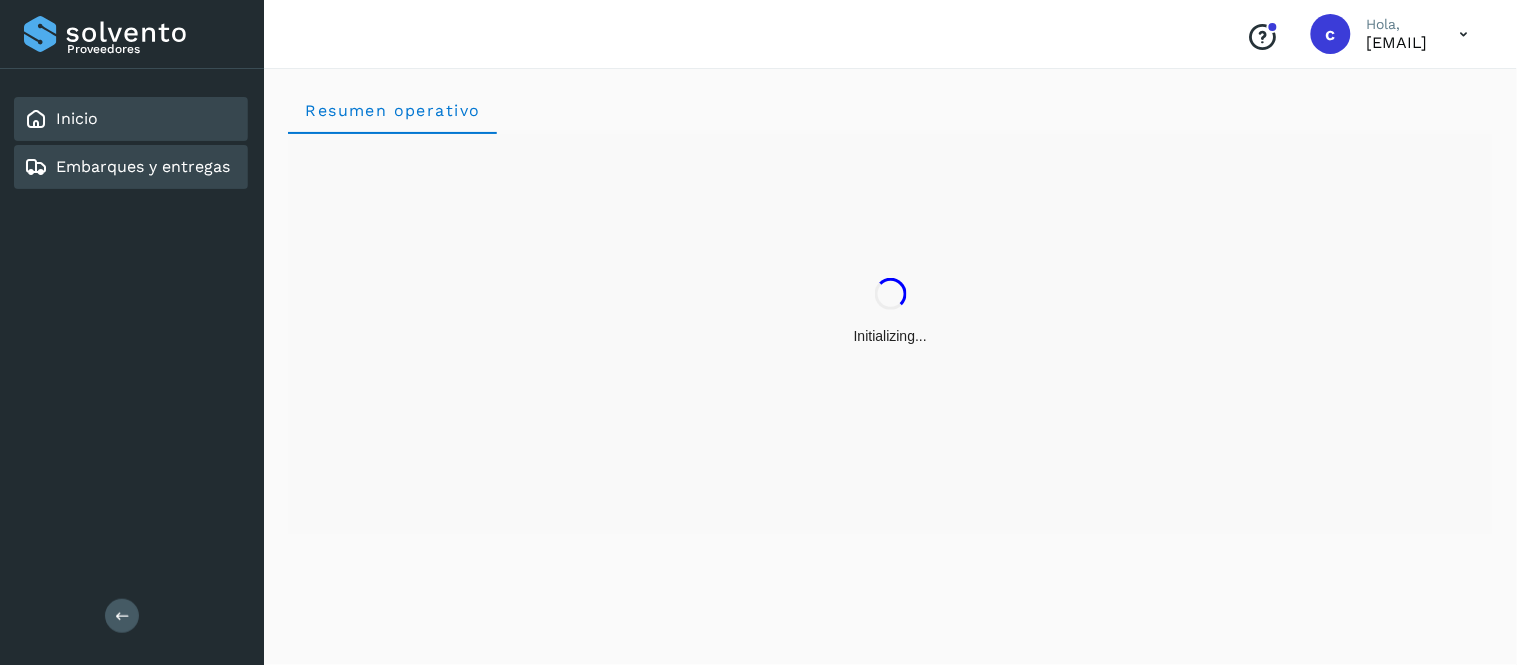 click on "Embarques y entregas" at bounding box center [143, 166] 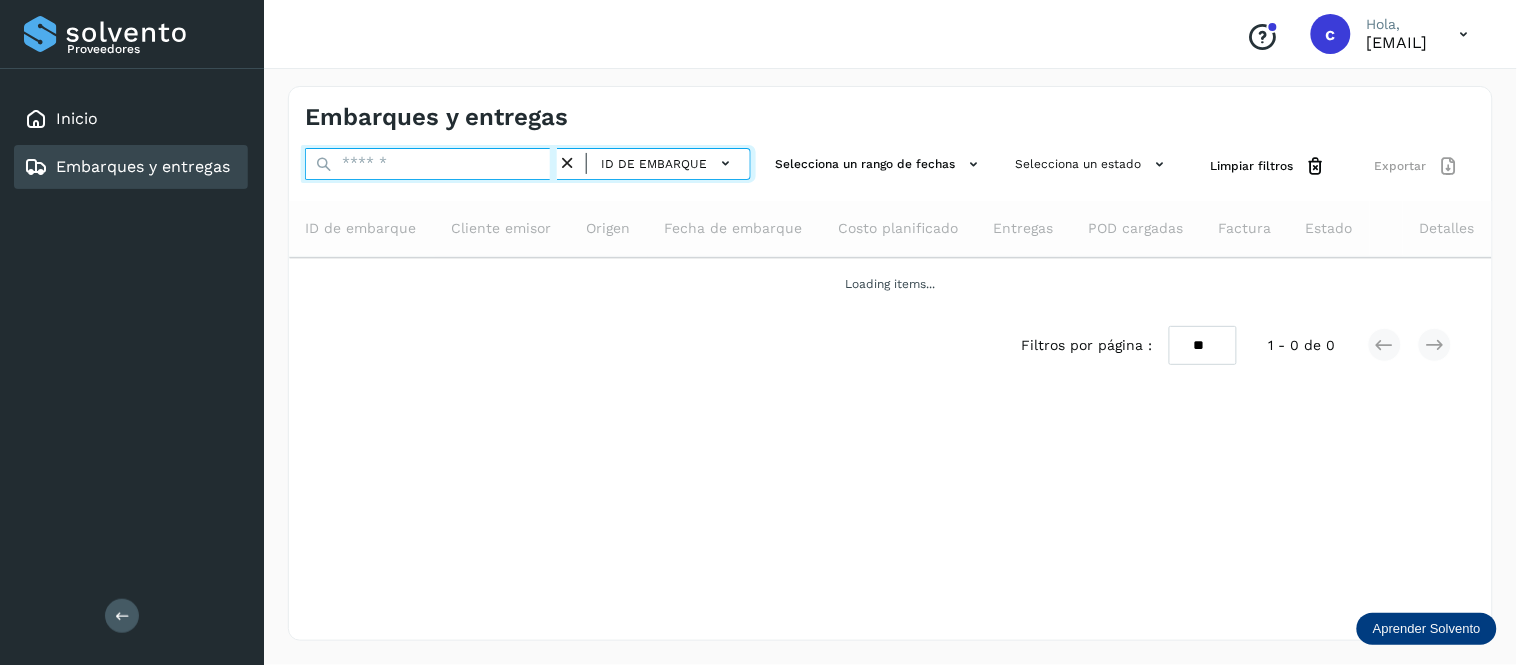 click at bounding box center (431, 164) 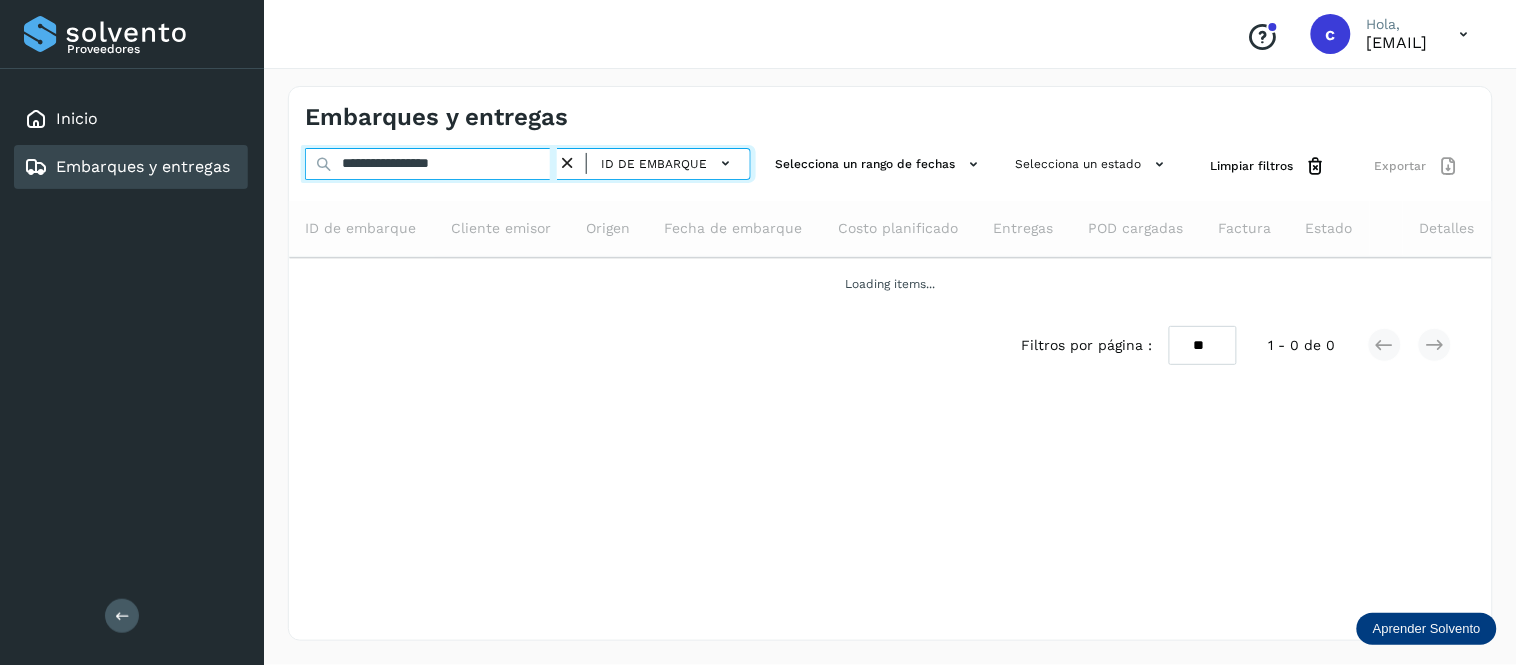type on "**********" 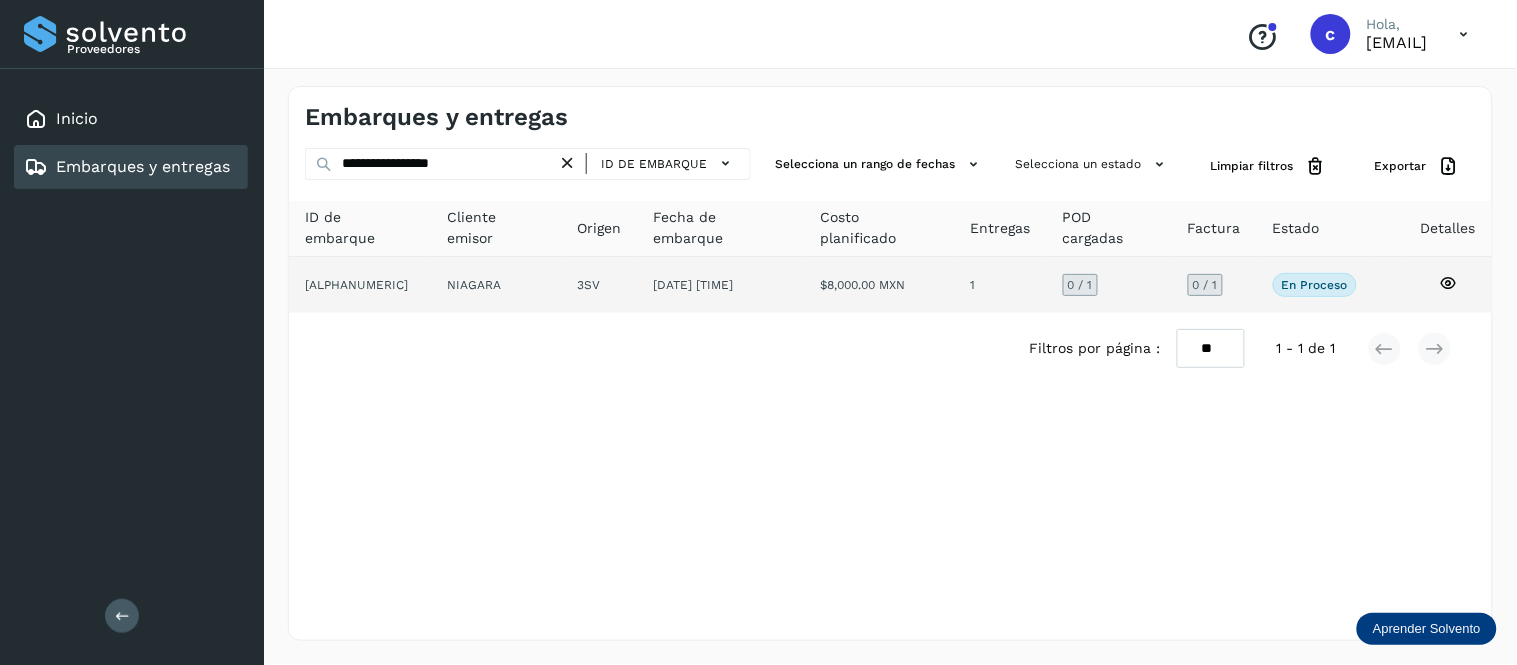 click on "$8,000.00 MXN" 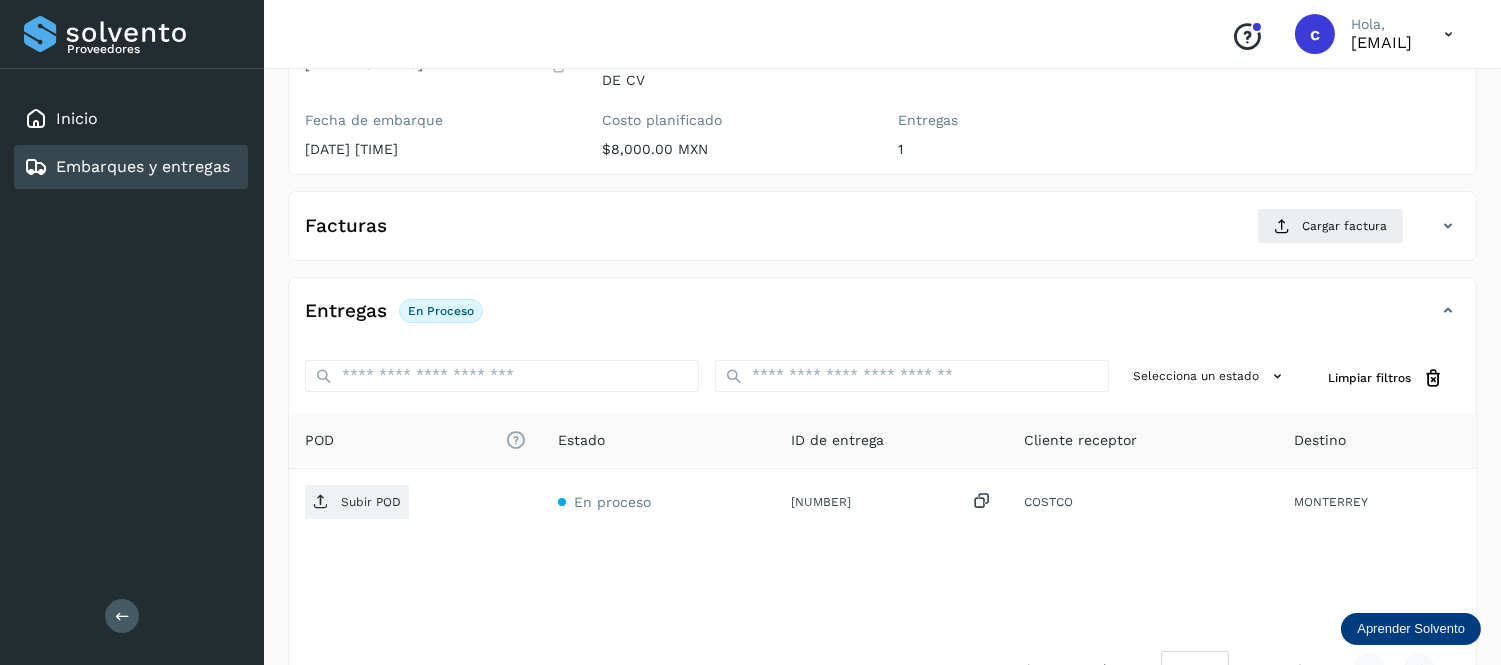 scroll, scrollTop: 230, scrollLeft: 0, axis: vertical 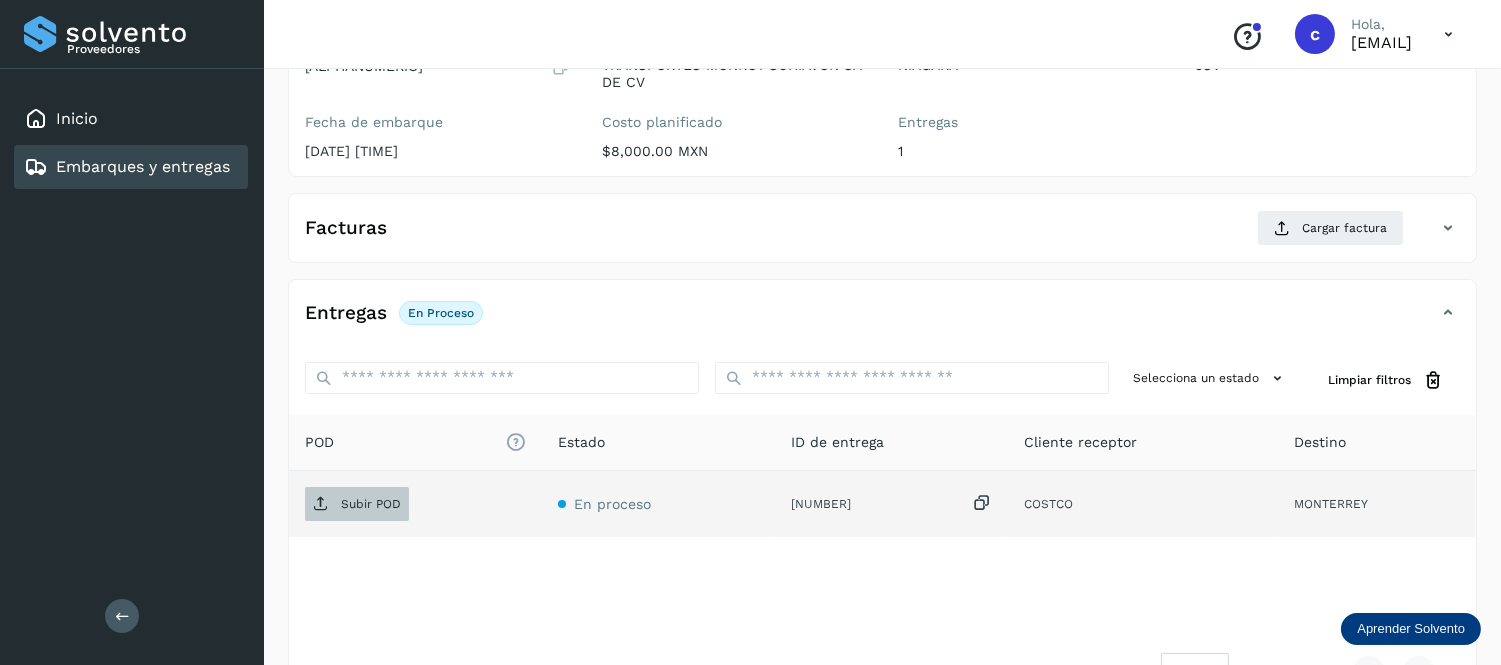 click on "Subir POD" at bounding box center (371, 504) 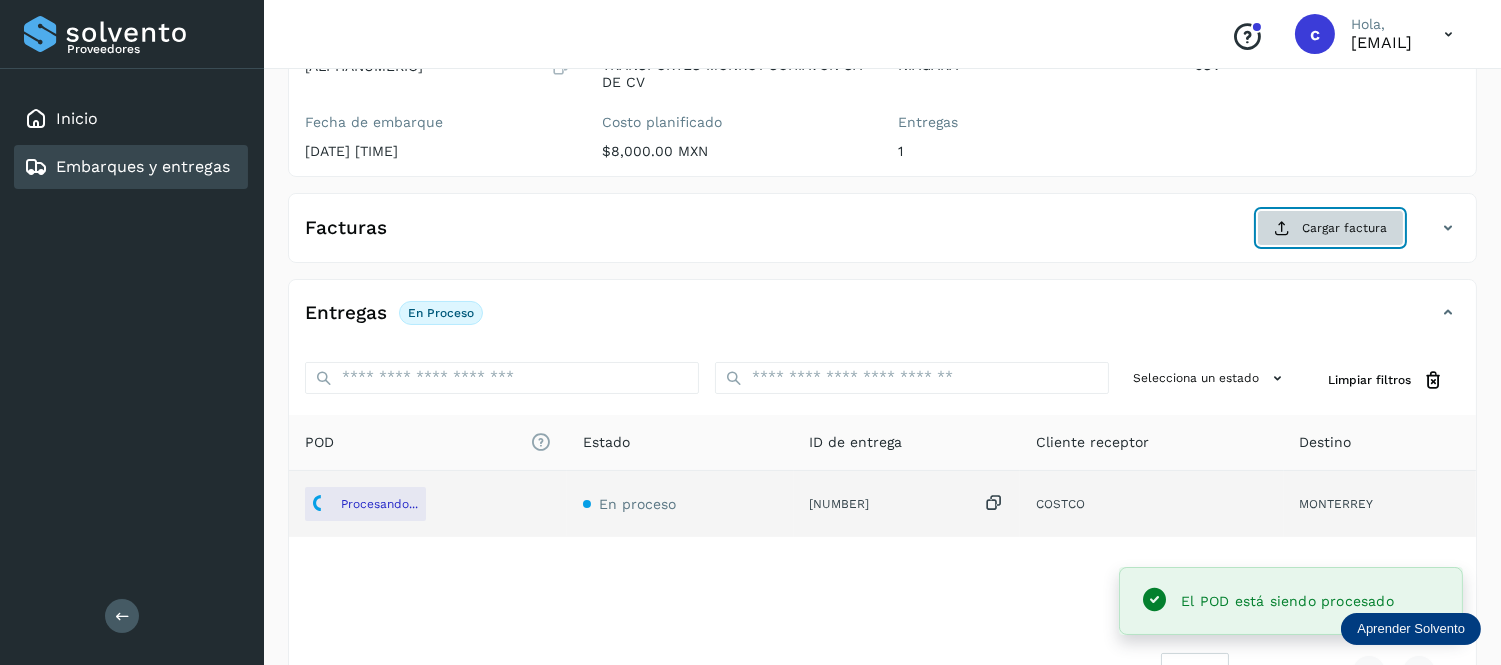 click on "Cargar factura" 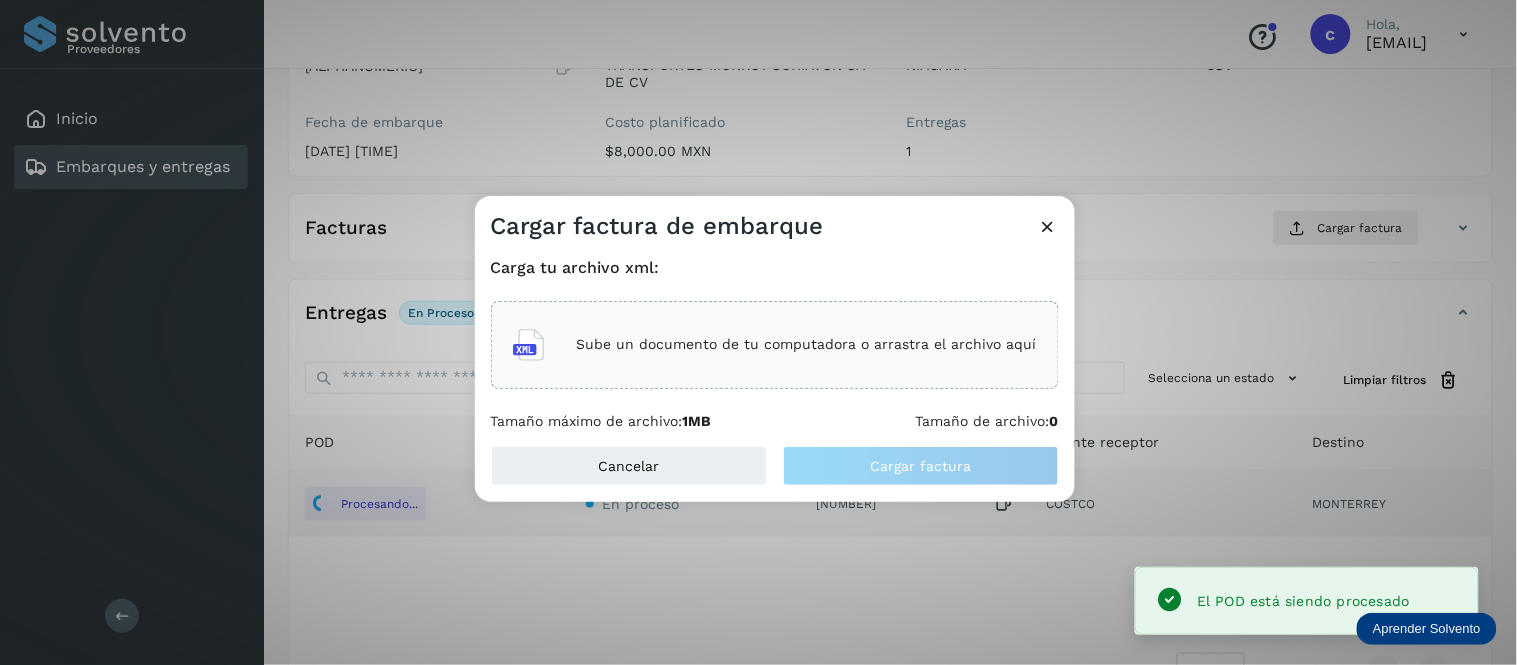 click on "Sube un documento de tu computadora o arrastra el archivo aquí" 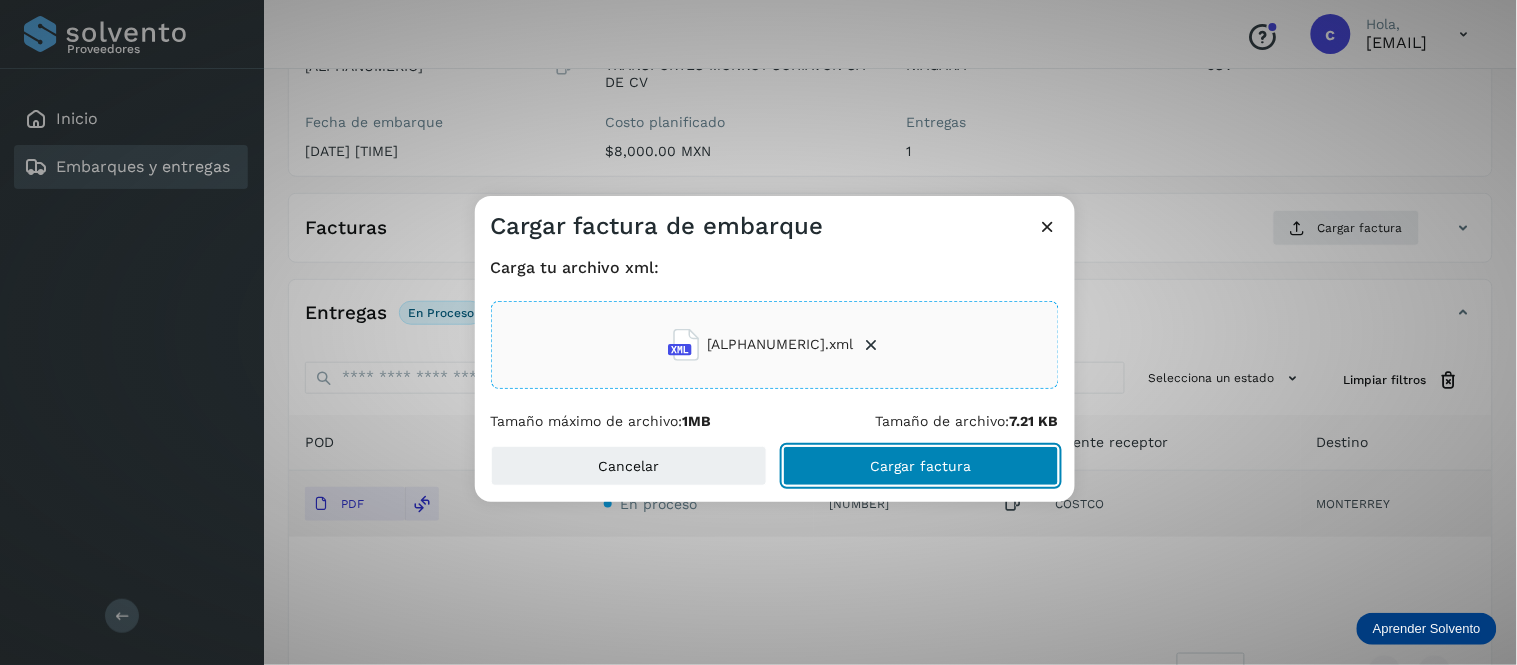 click on "Cargar factura" 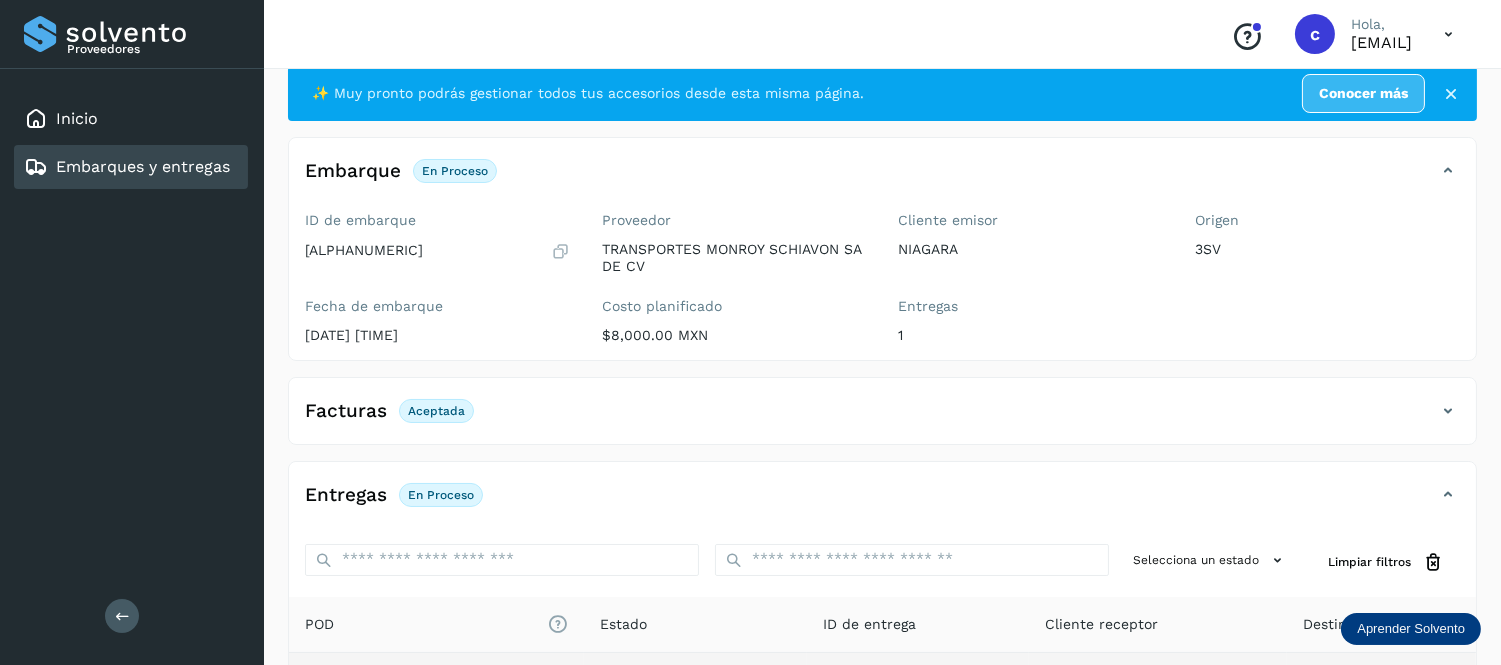 scroll, scrollTop: 0, scrollLeft: 0, axis: both 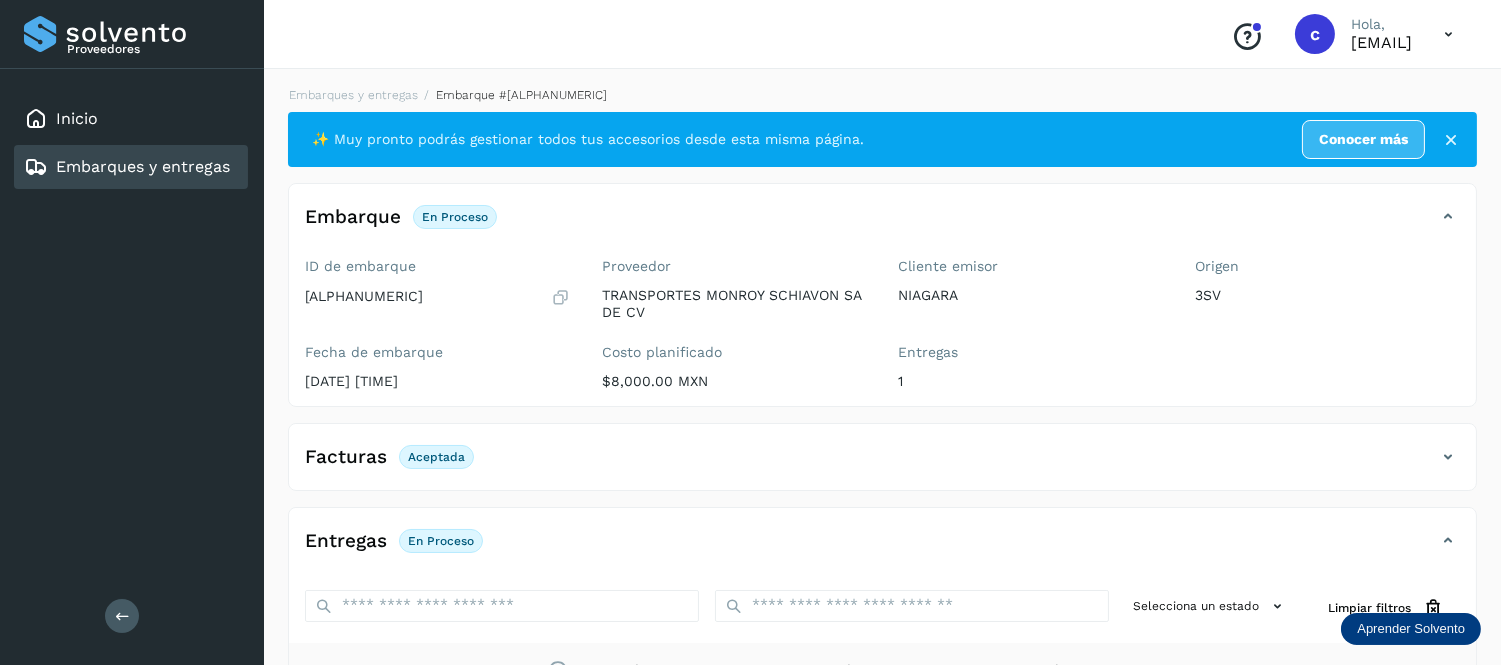 click on "Embarques y entregas" at bounding box center (143, 166) 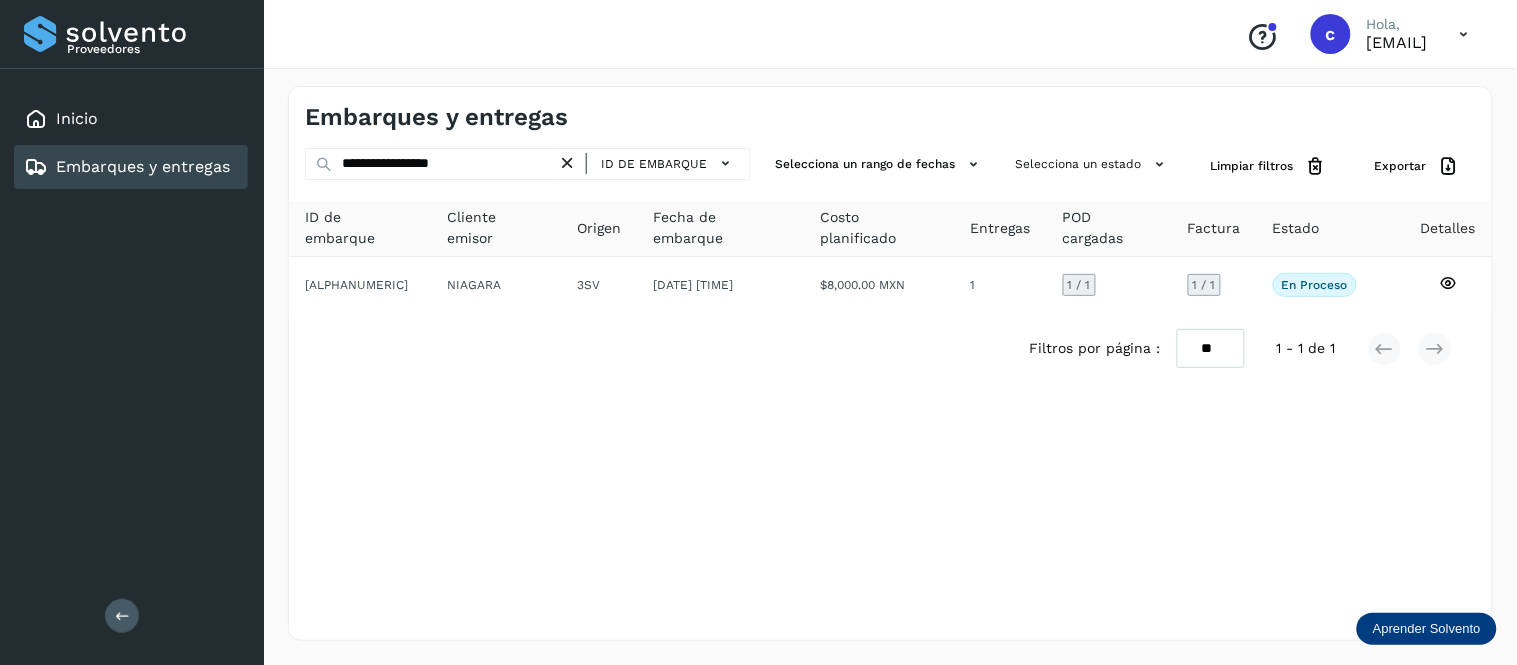 click on "ID de embarque" 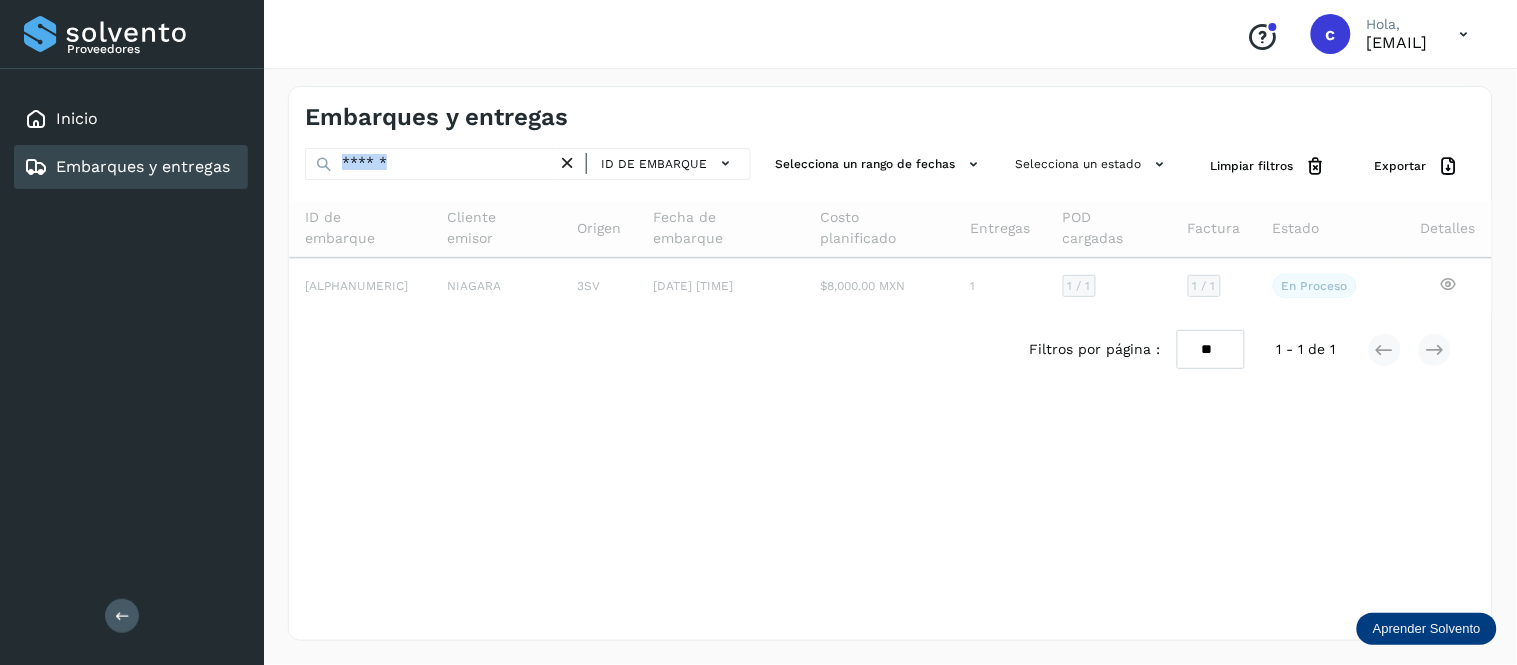 click on "ID de embarque" at bounding box center [528, 164] 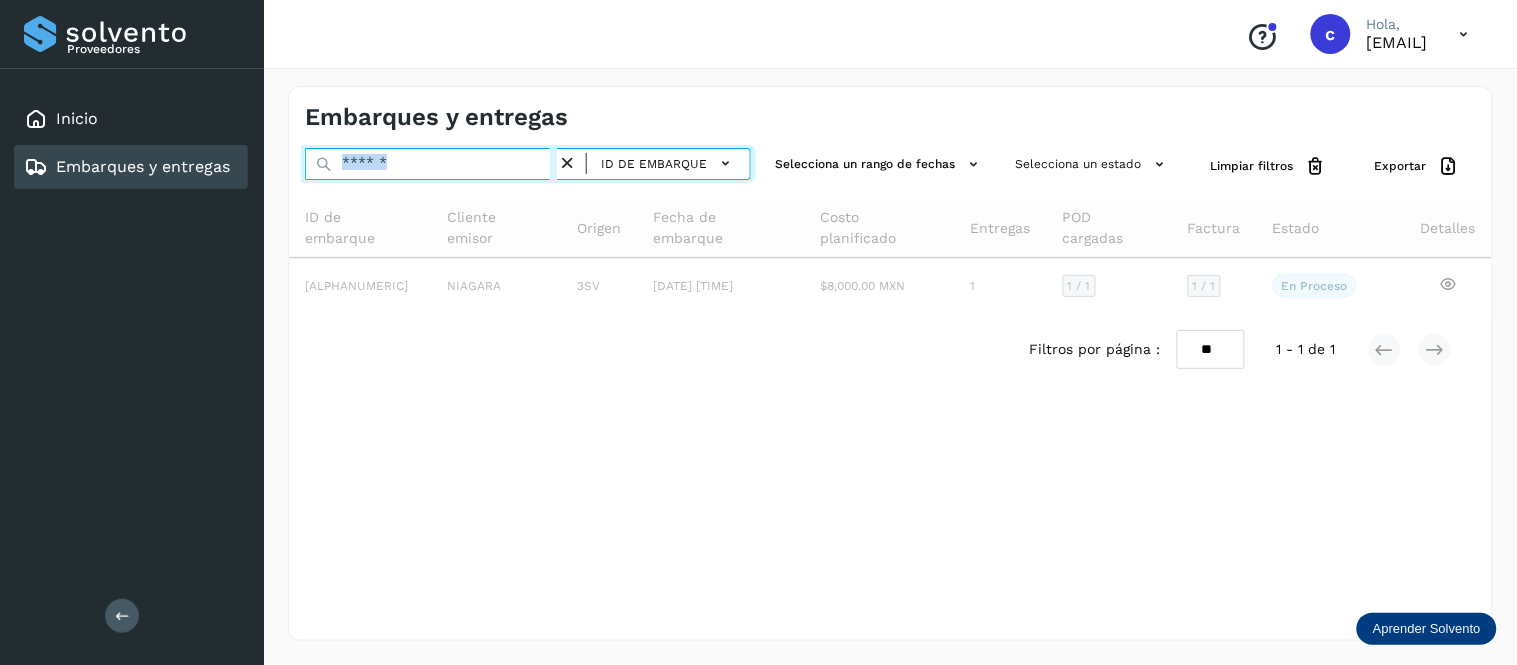 click at bounding box center (431, 164) 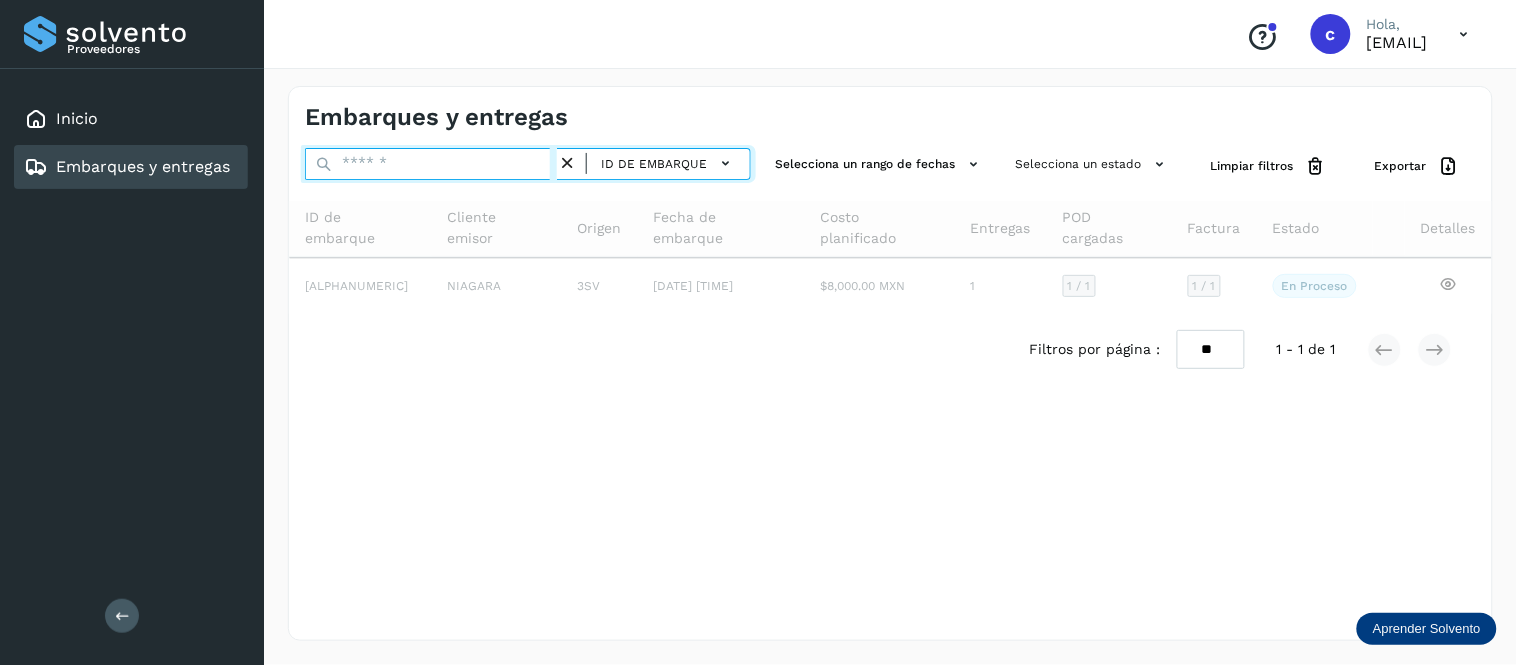paste on "**********" 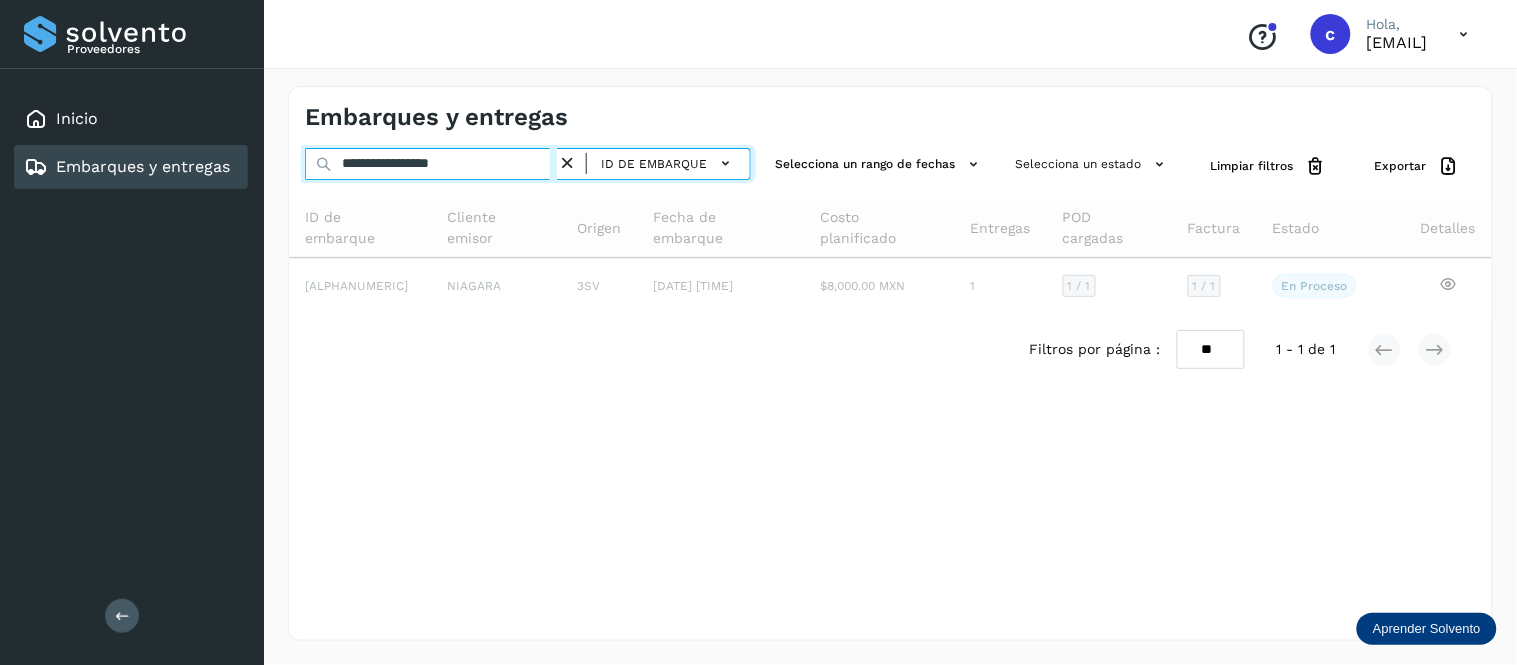 type on "**********" 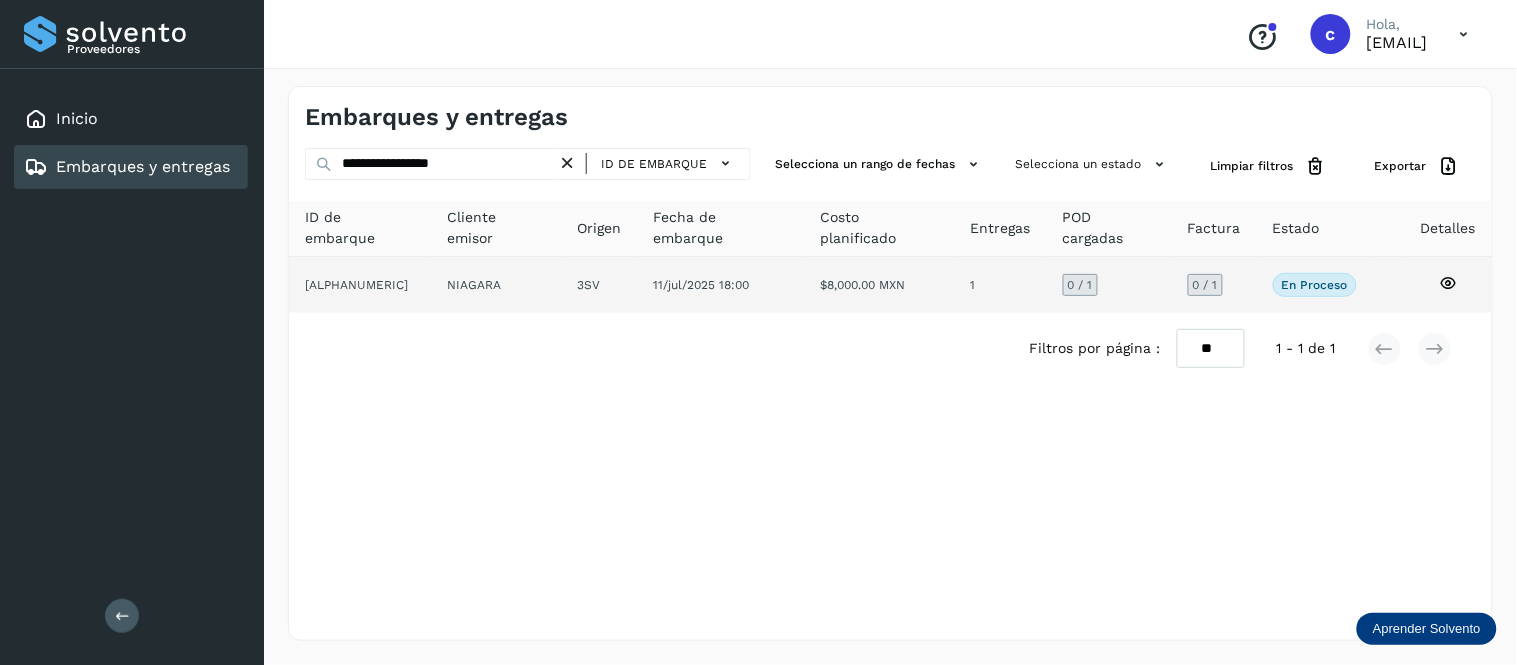 click on "11/jul/2025 18:00" 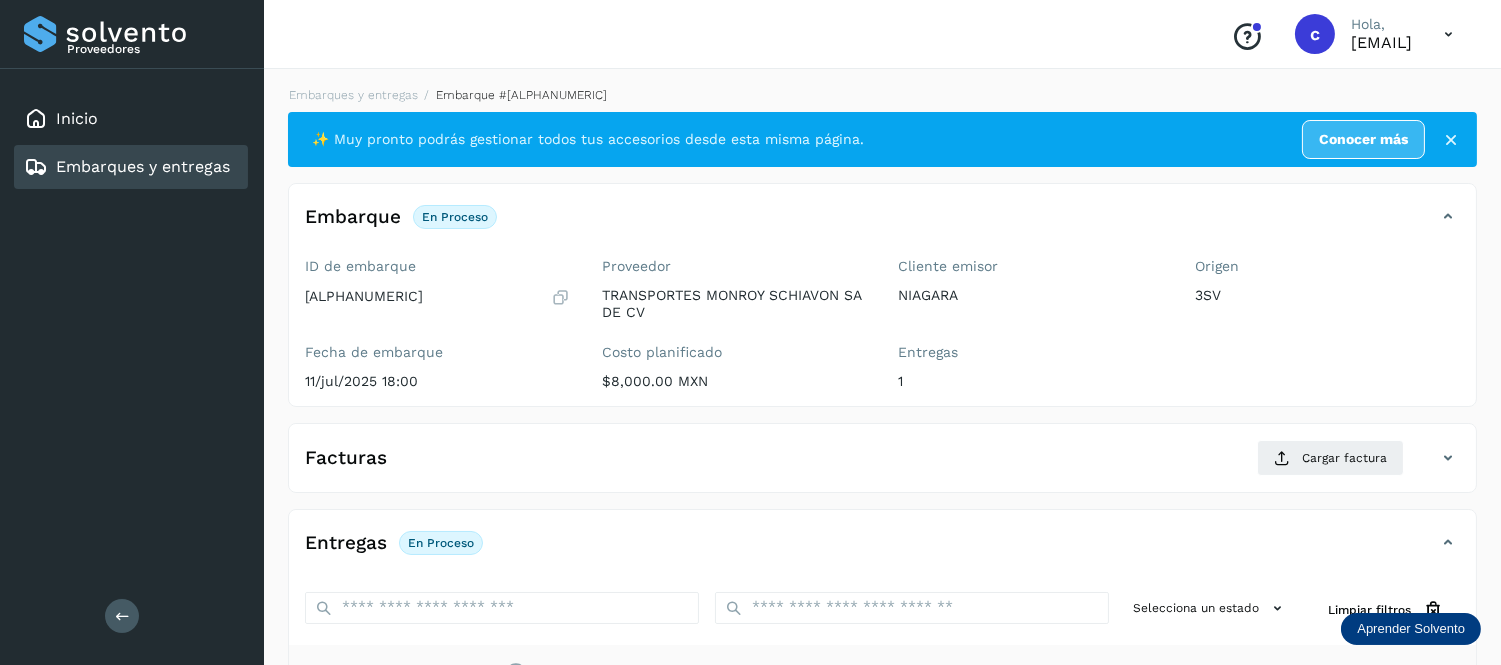 scroll, scrollTop: 297, scrollLeft: 0, axis: vertical 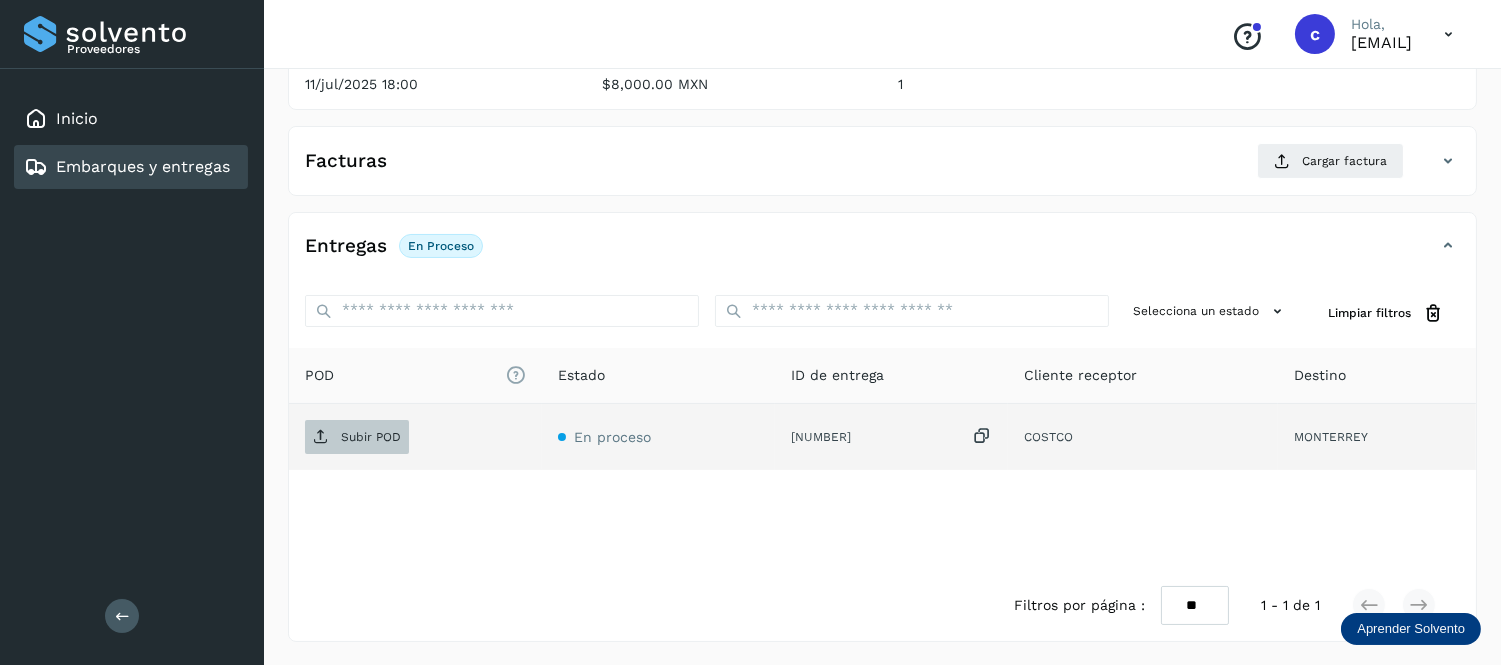 click on "Subir POD" at bounding box center (357, 437) 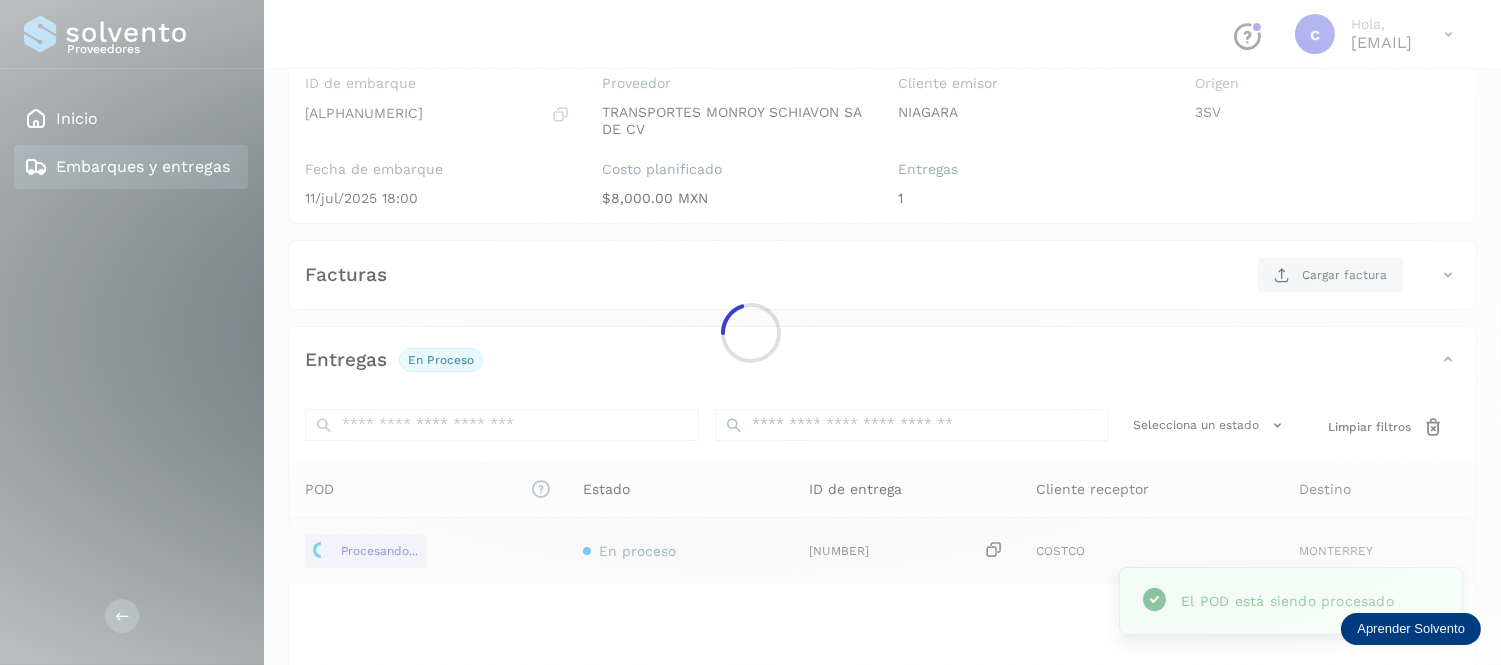 scroll, scrollTop: 181, scrollLeft: 0, axis: vertical 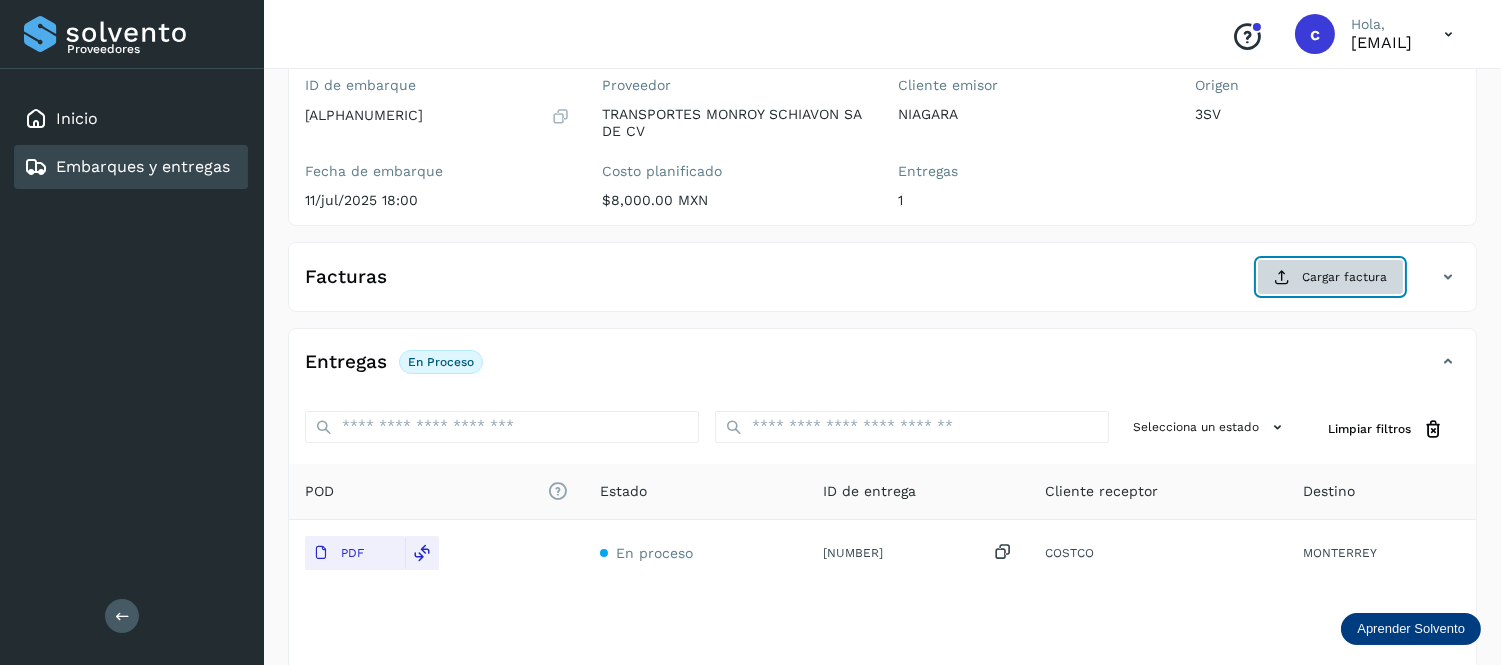 click on "Cargar factura" 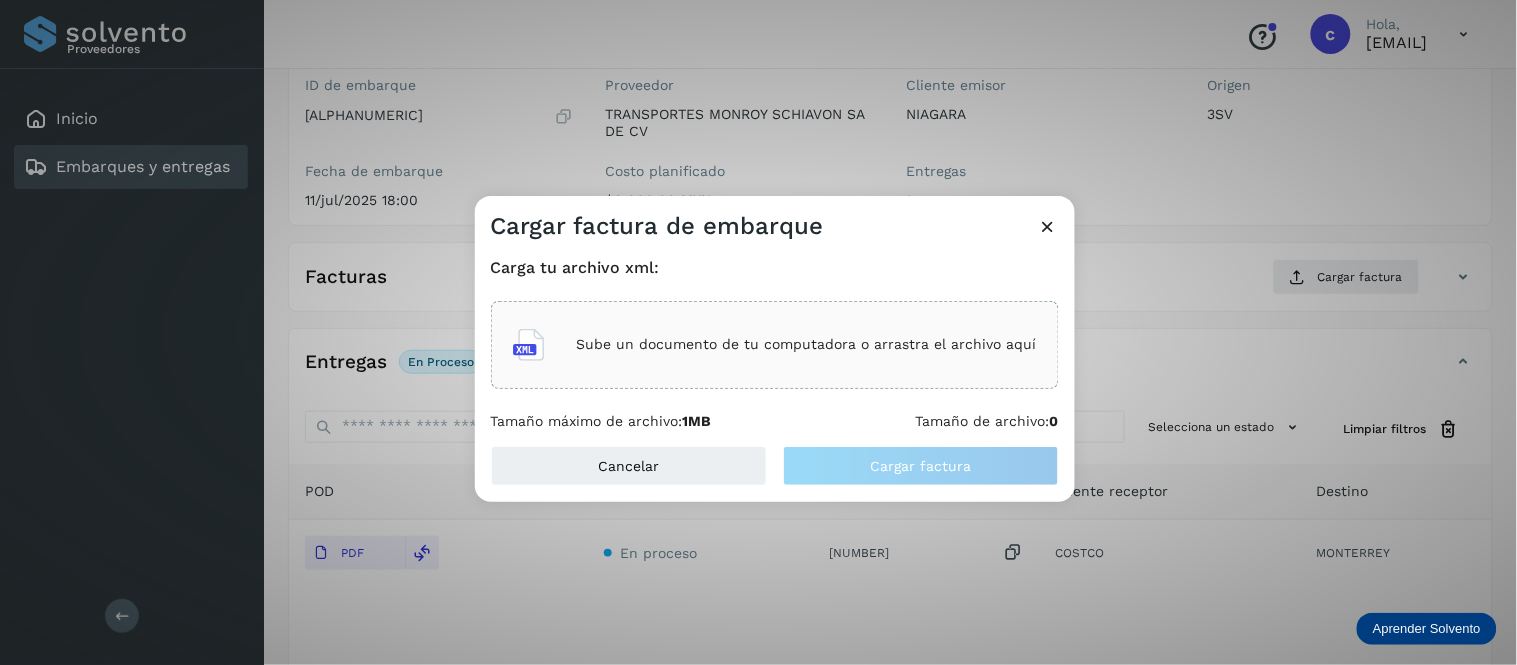 click on "Sube un documento de tu computadora o arrastra el archivo aquí" 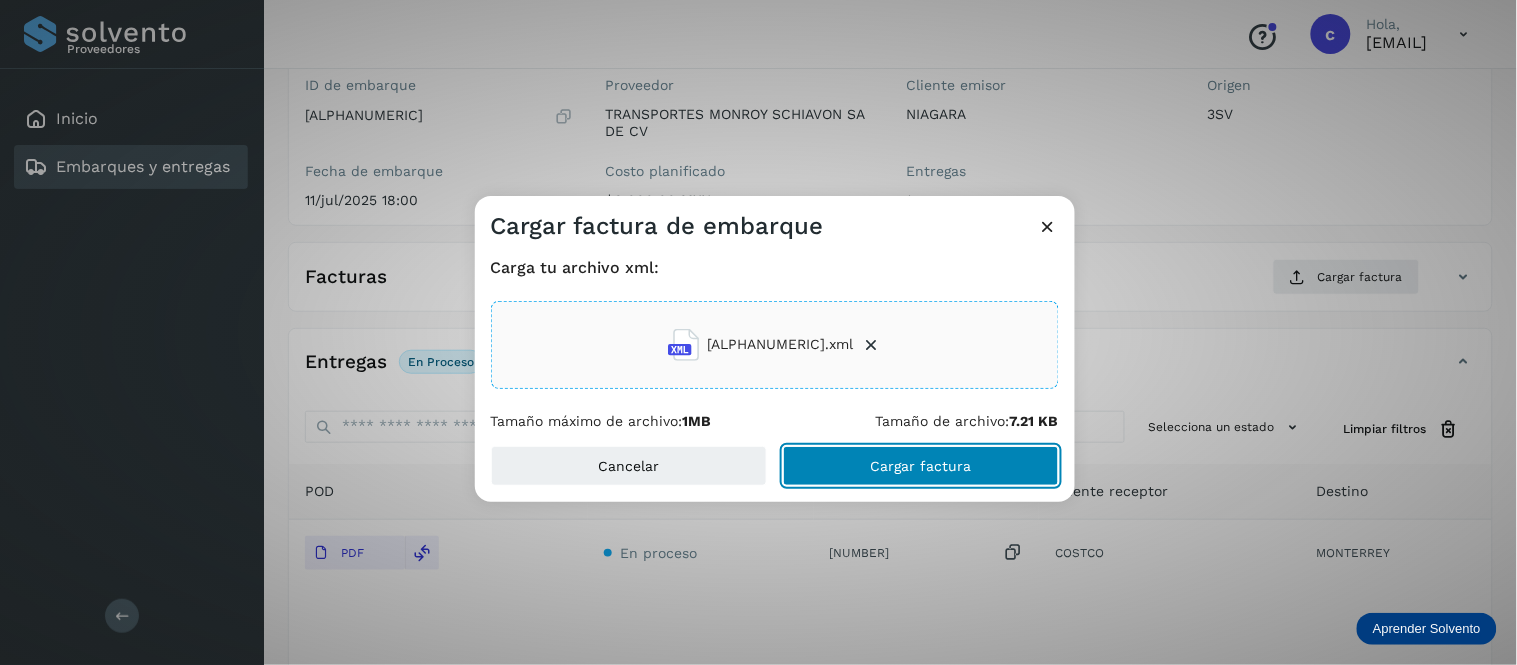 click on "Cargar factura" 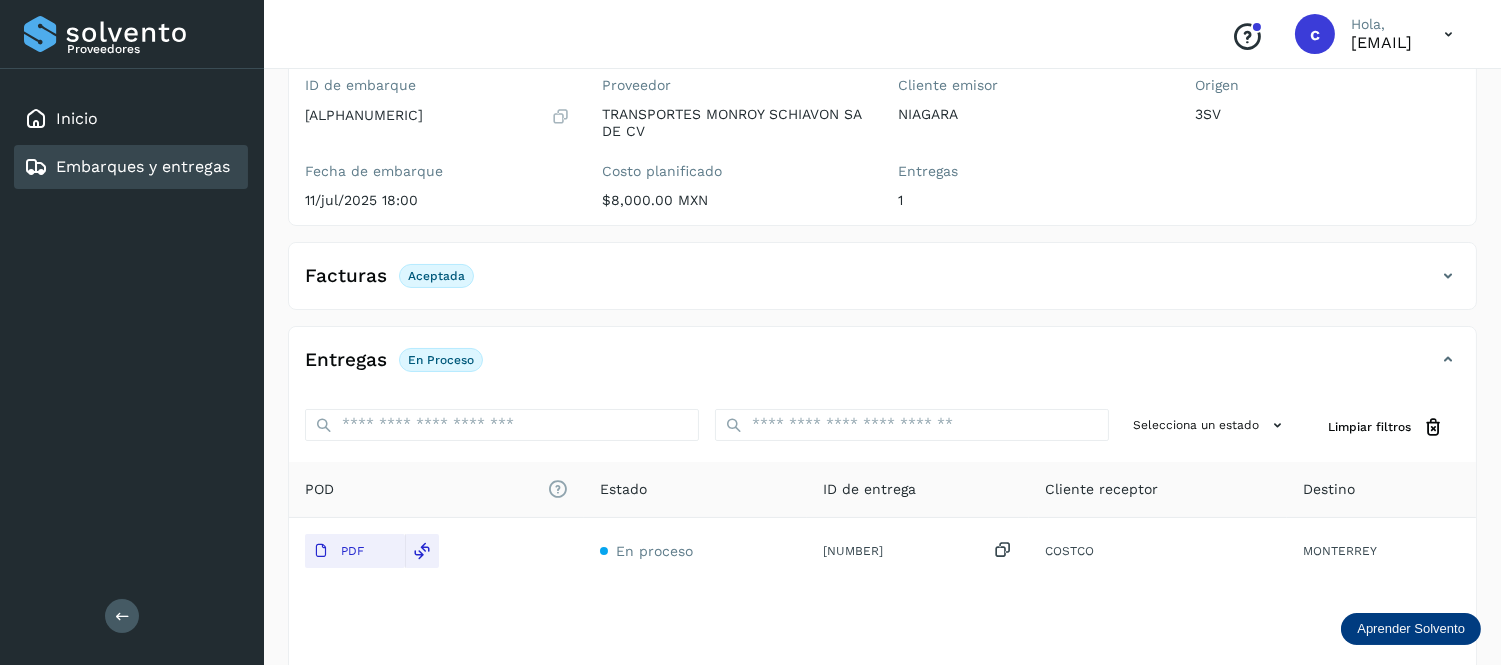 scroll, scrollTop: 295, scrollLeft: 0, axis: vertical 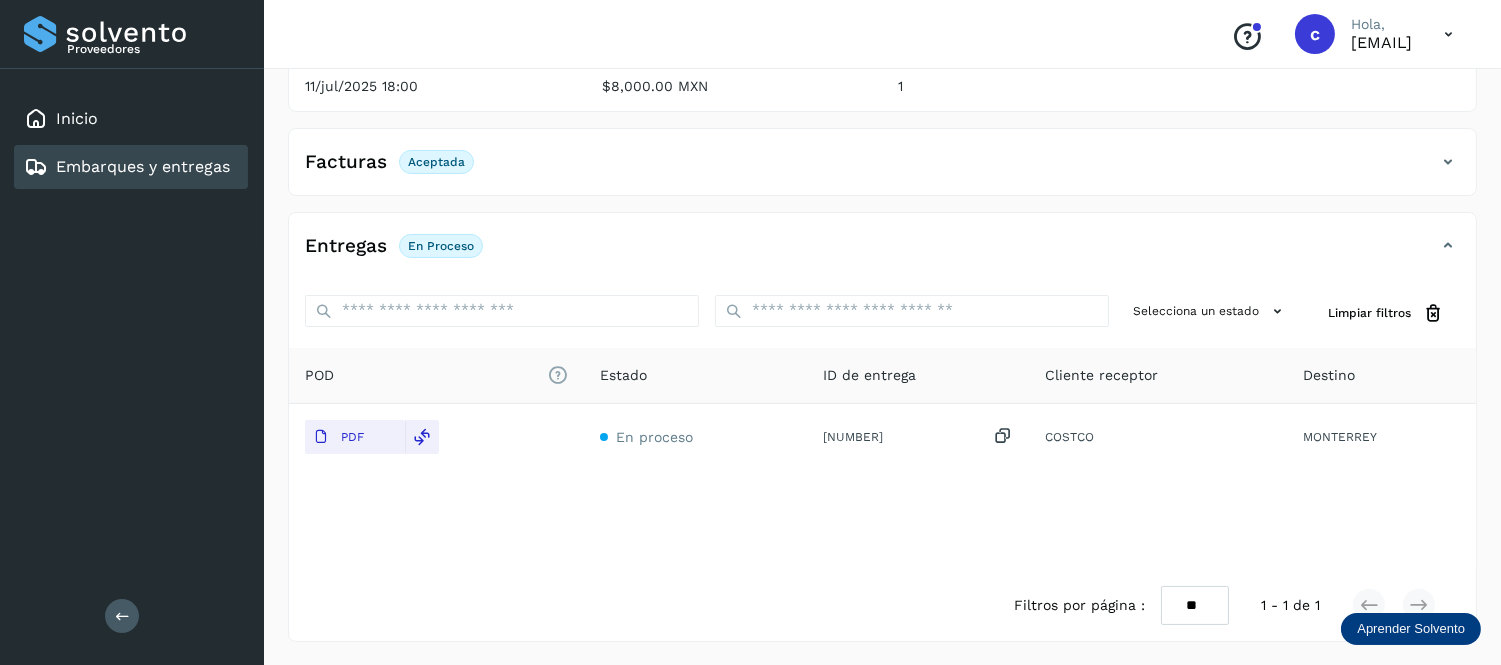 click on "Embarques y entregas" at bounding box center [143, 166] 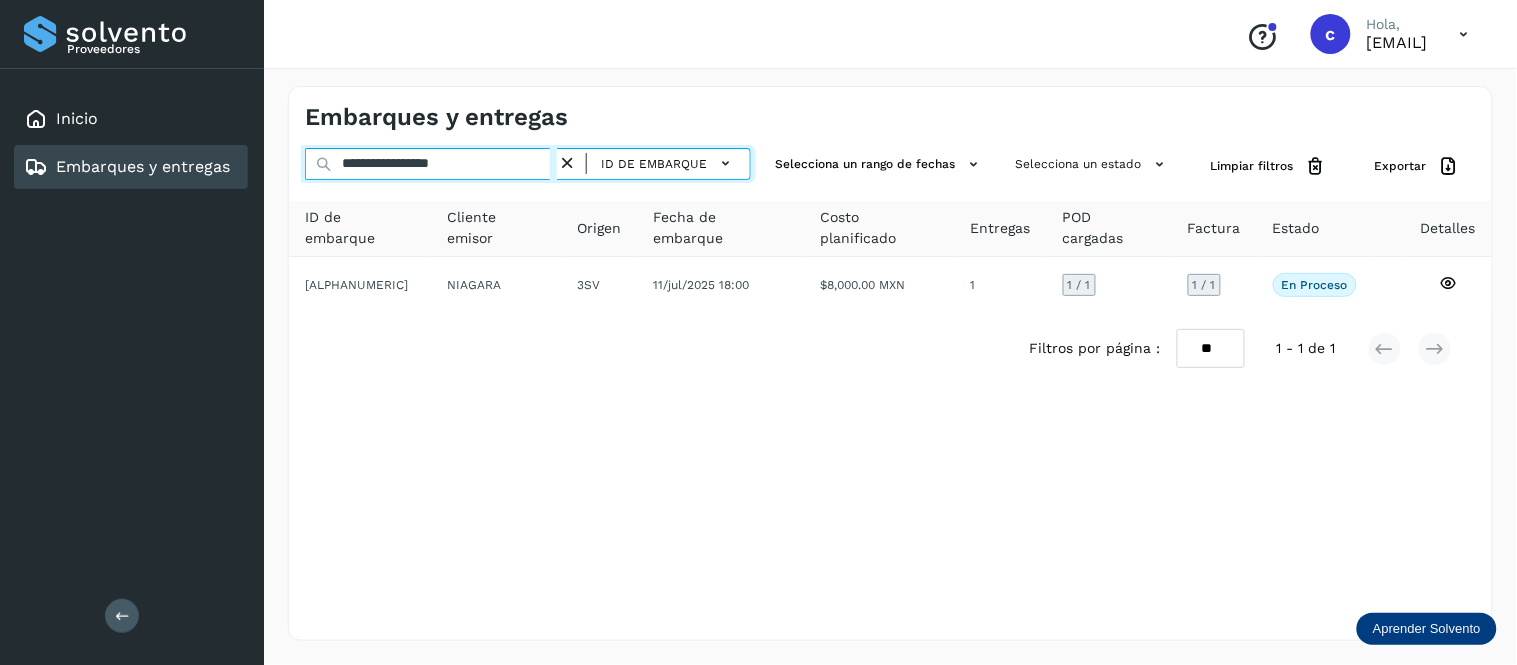 drag, startPoint x: 521, startPoint y: 171, endPoint x: 335, endPoint y: 167, distance: 186.043 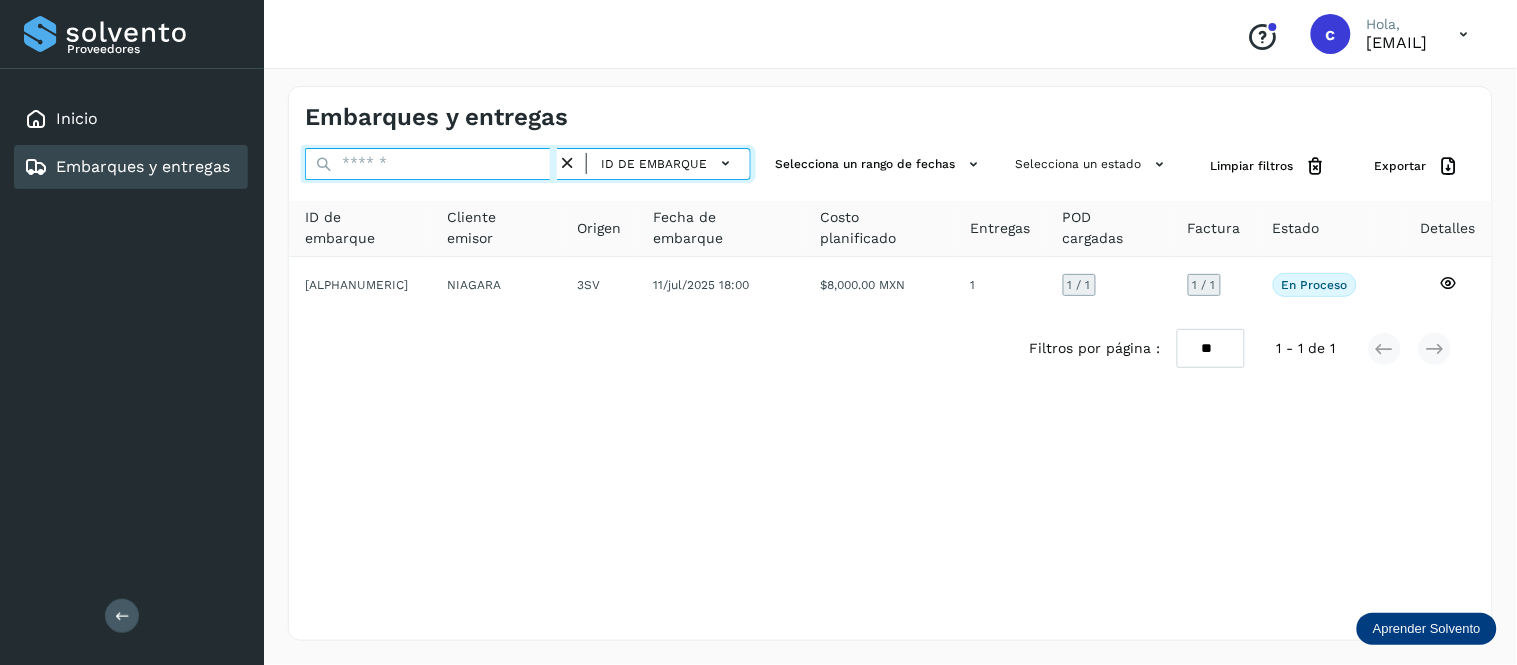paste on "**********" 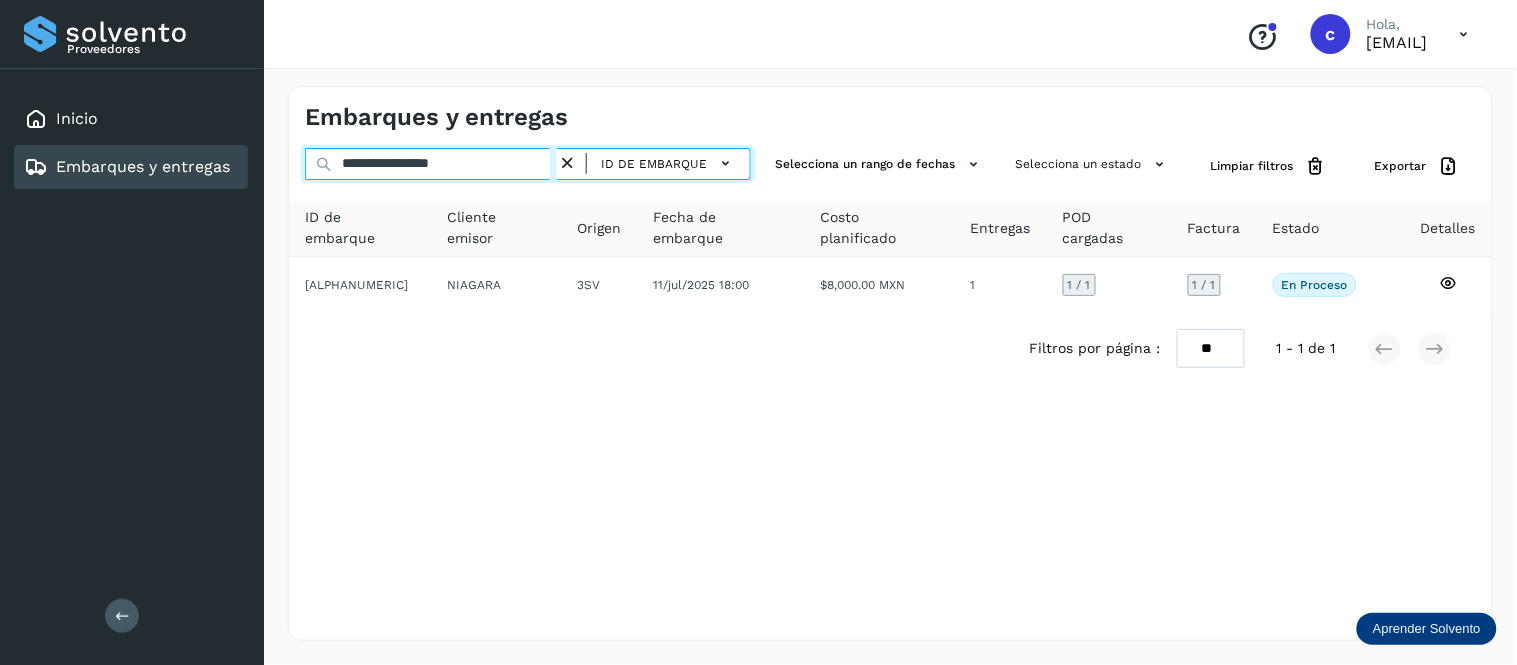 type on "**********" 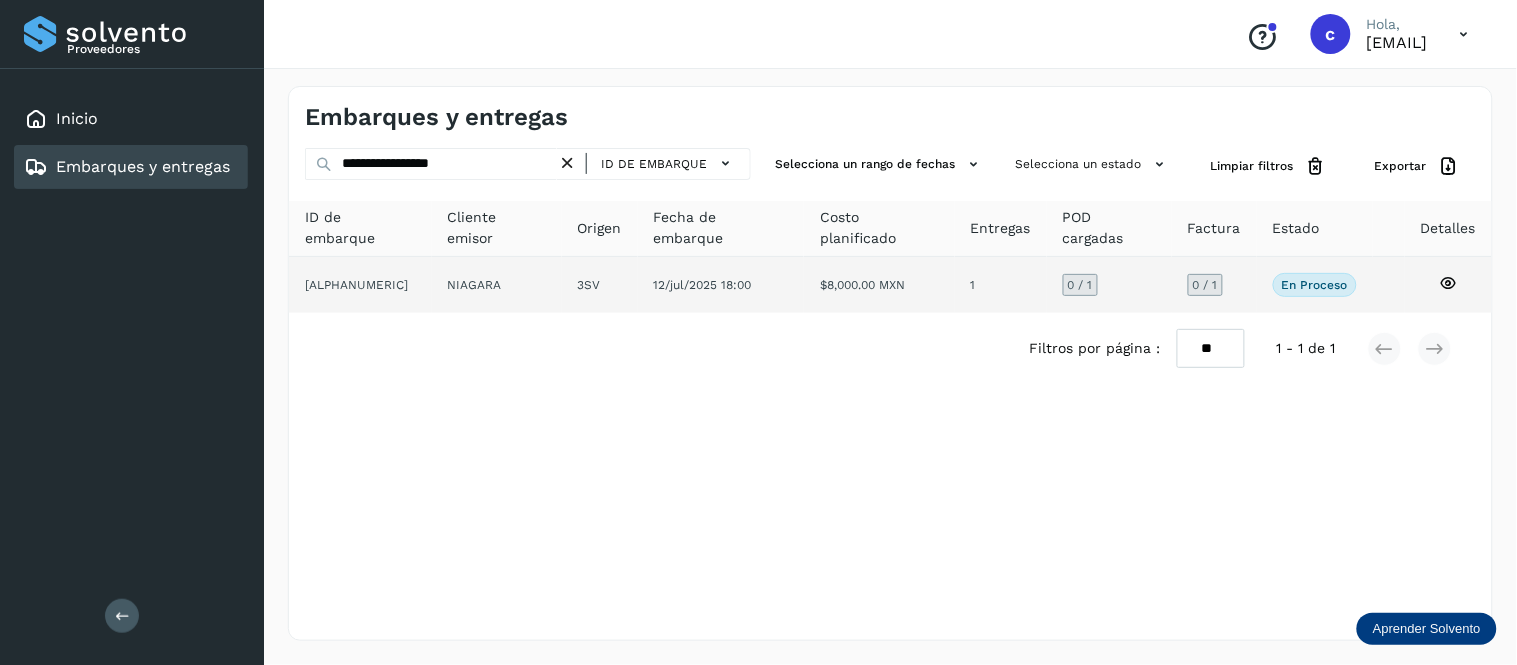 click on "$8,000.00 MXN" 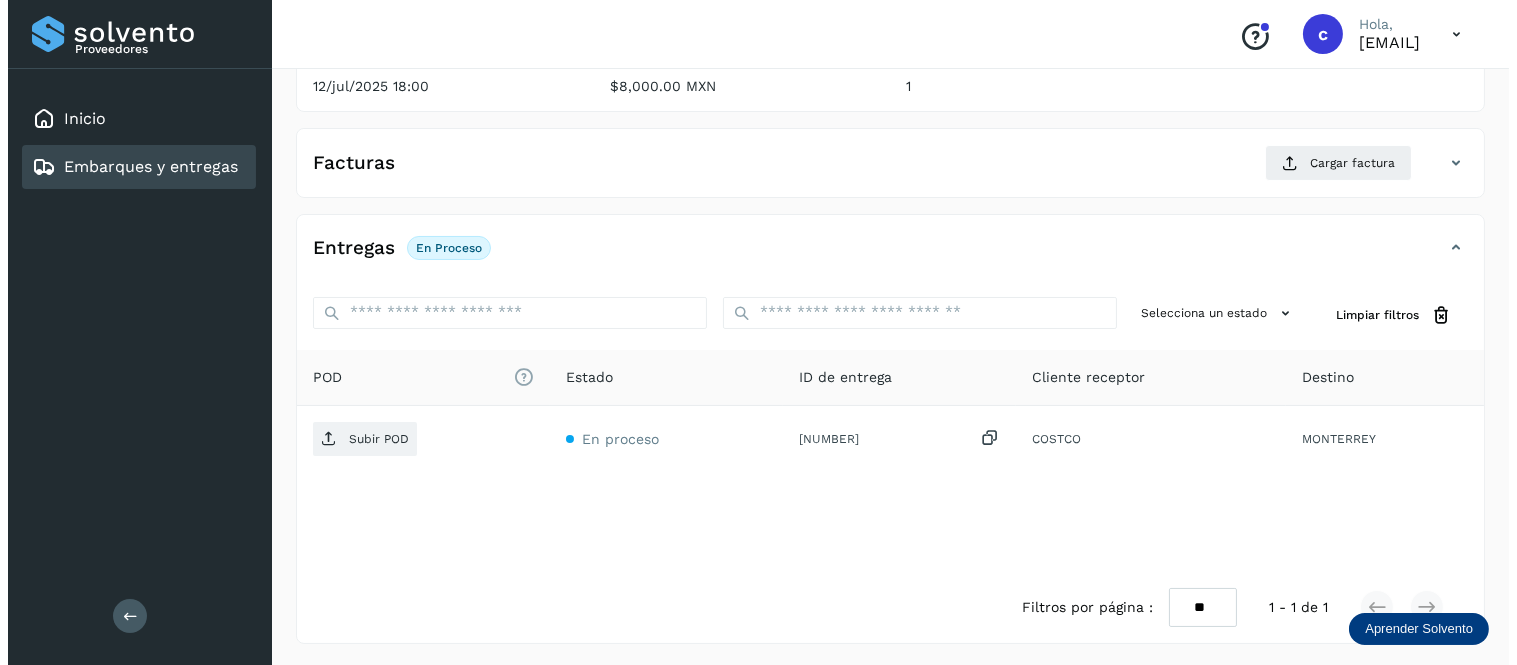 scroll, scrollTop: 297, scrollLeft: 0, axis: vertical 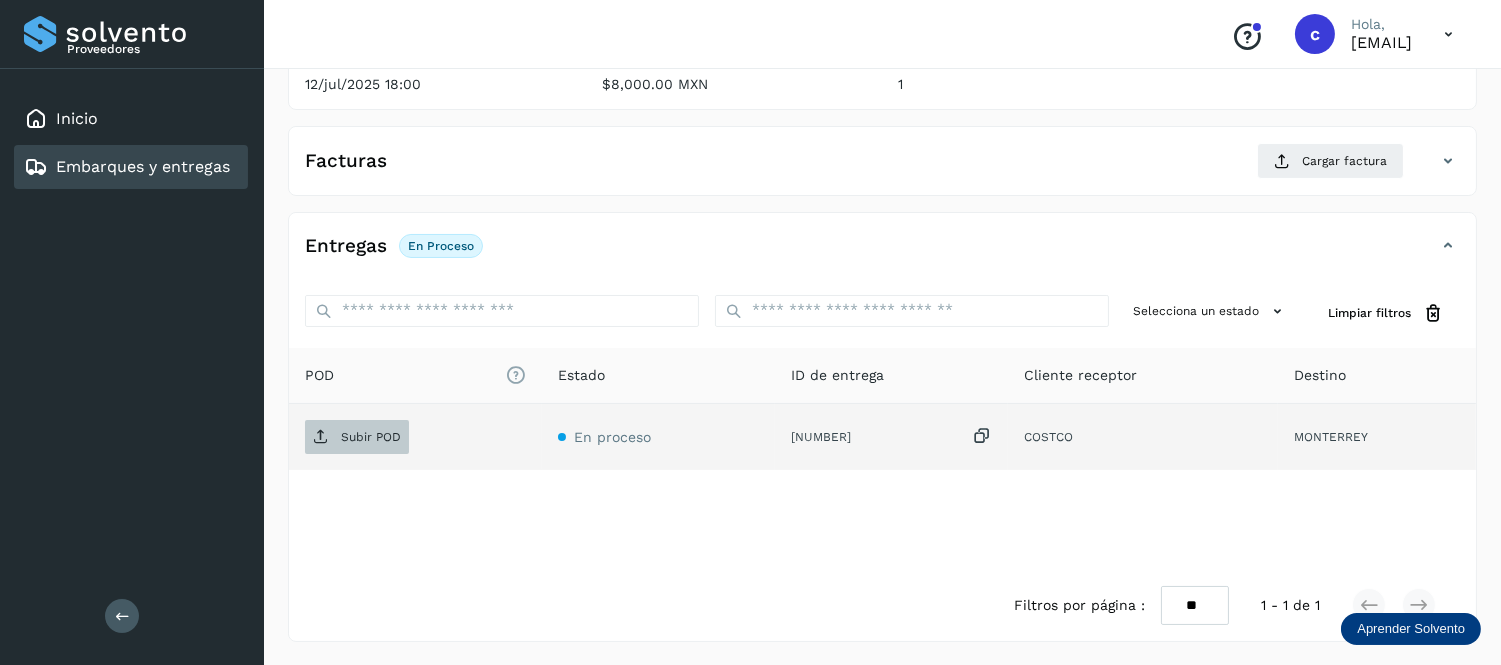 click on "Subir POD" at bounding box center (357, 437) 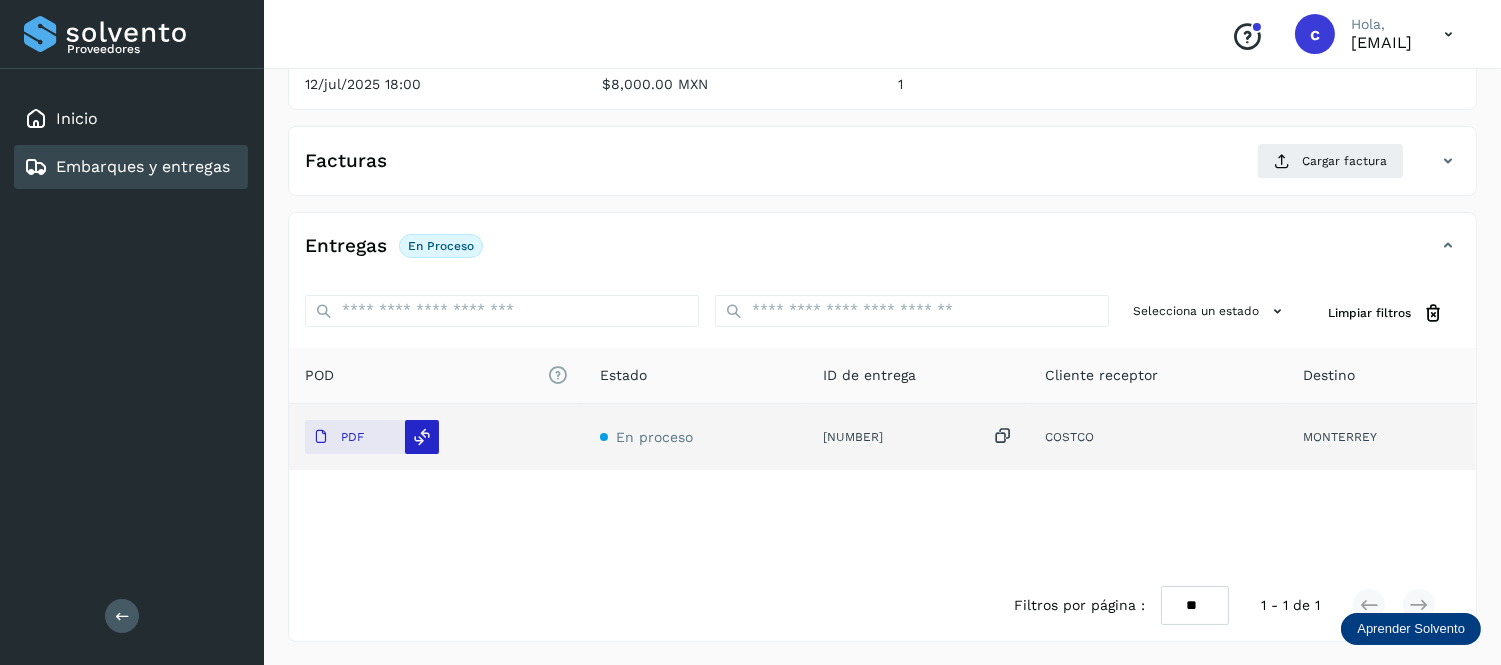 click 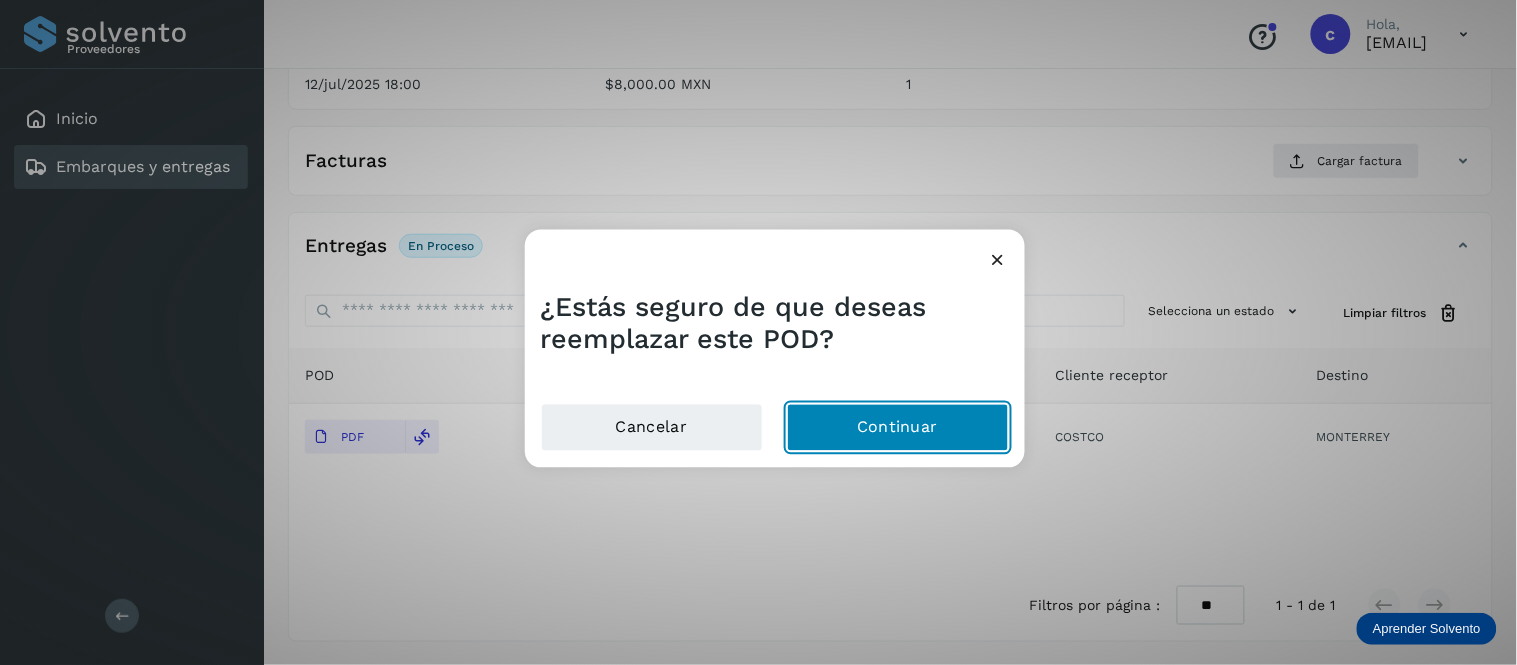 click on "Continuar" 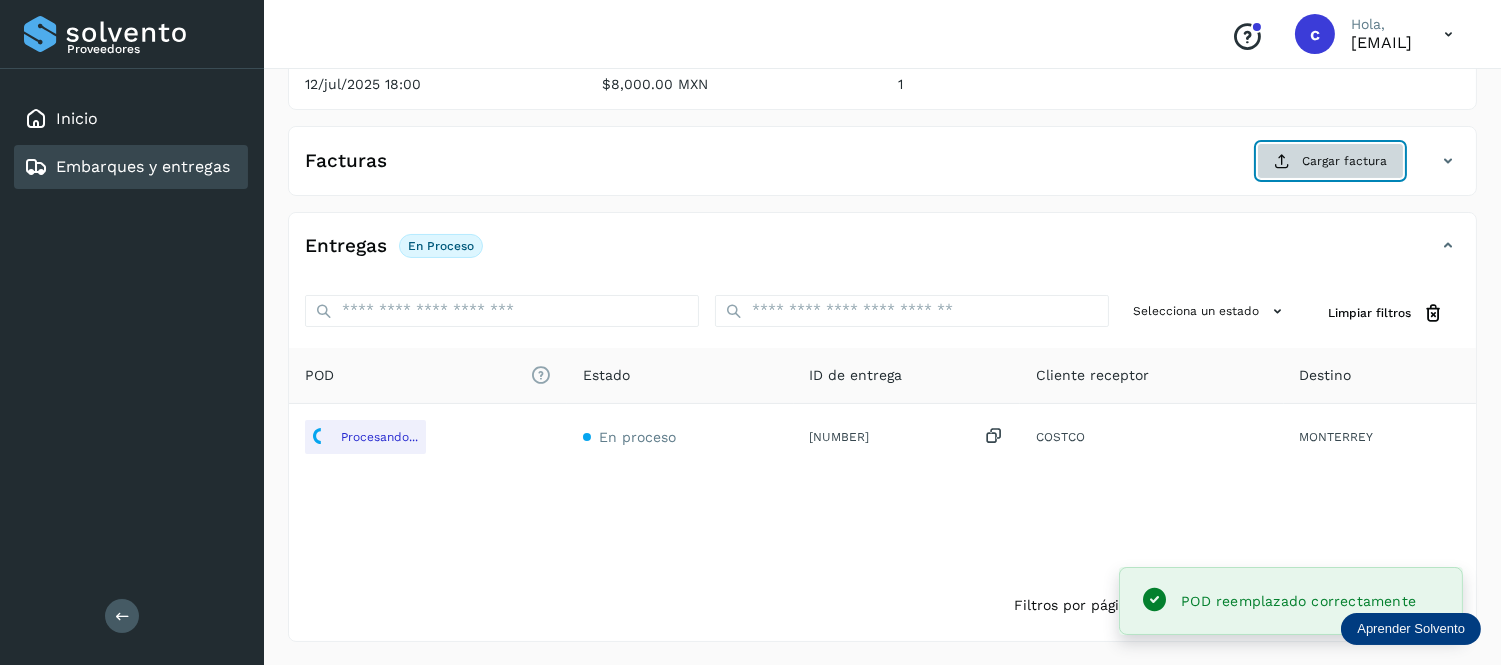 click on "Cargar factura" 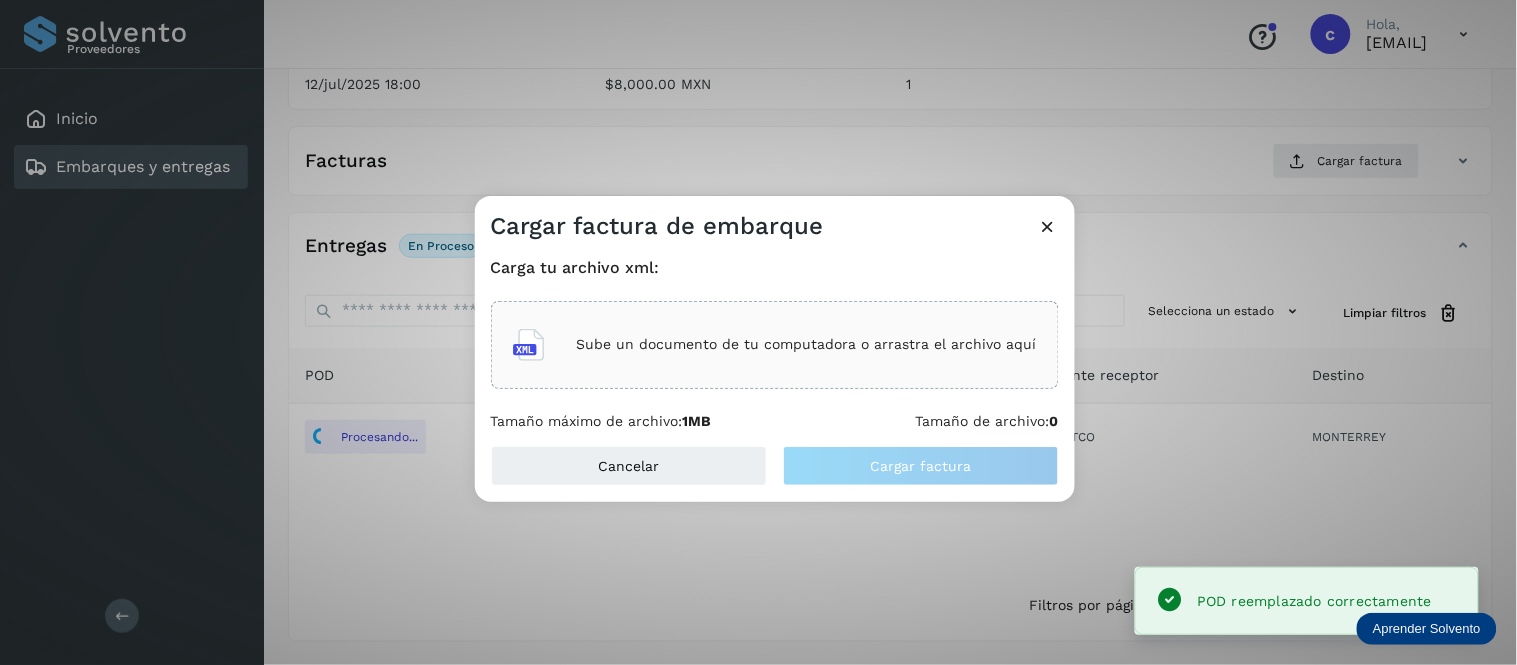 click on "Sube un documento de tu computadora o arrastra el archivo aquí" at bounding box center [775, 345] 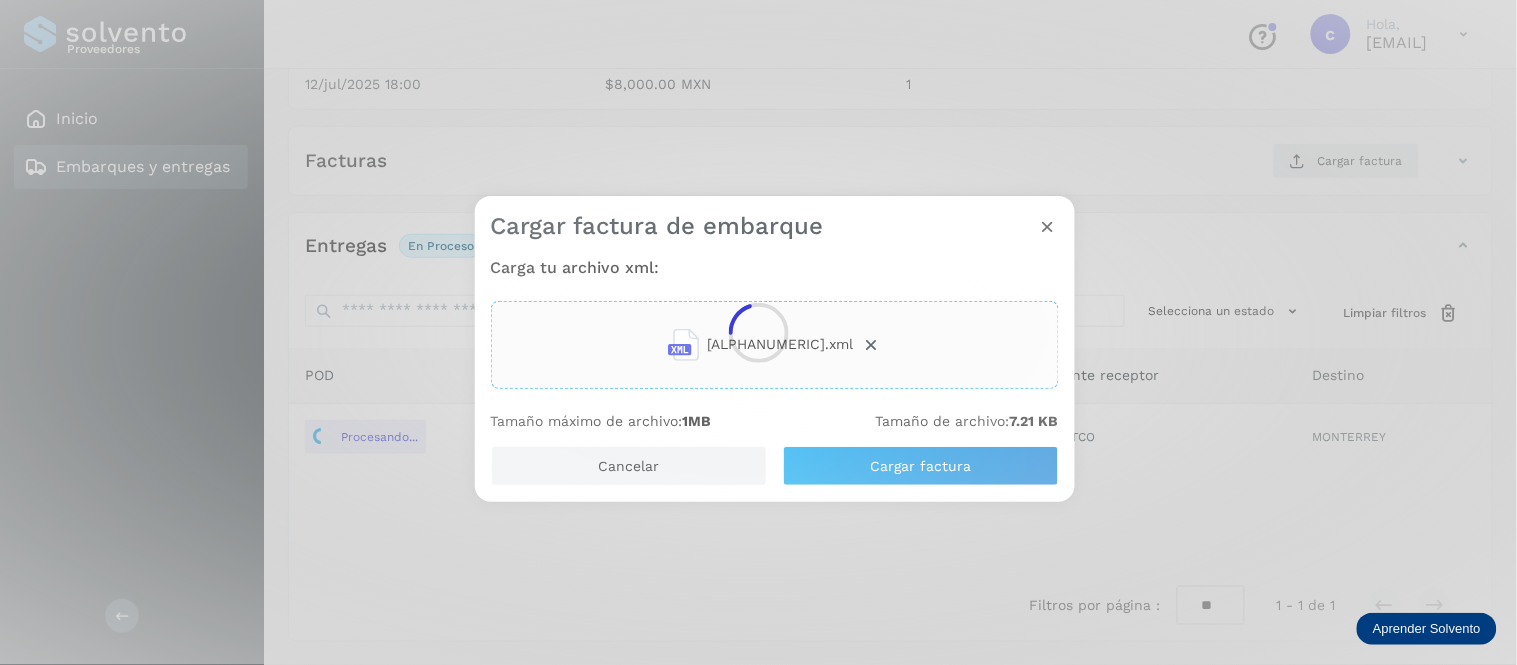click 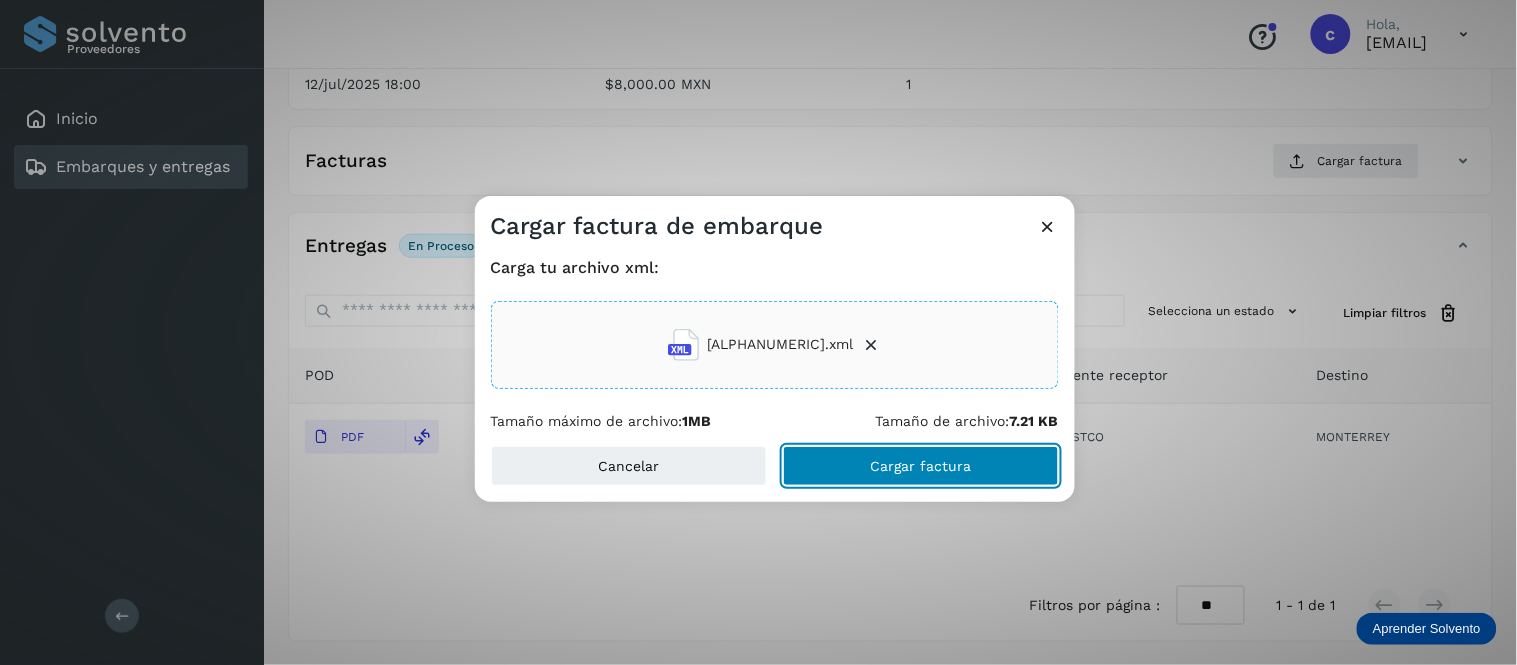click on "Cargar factura" 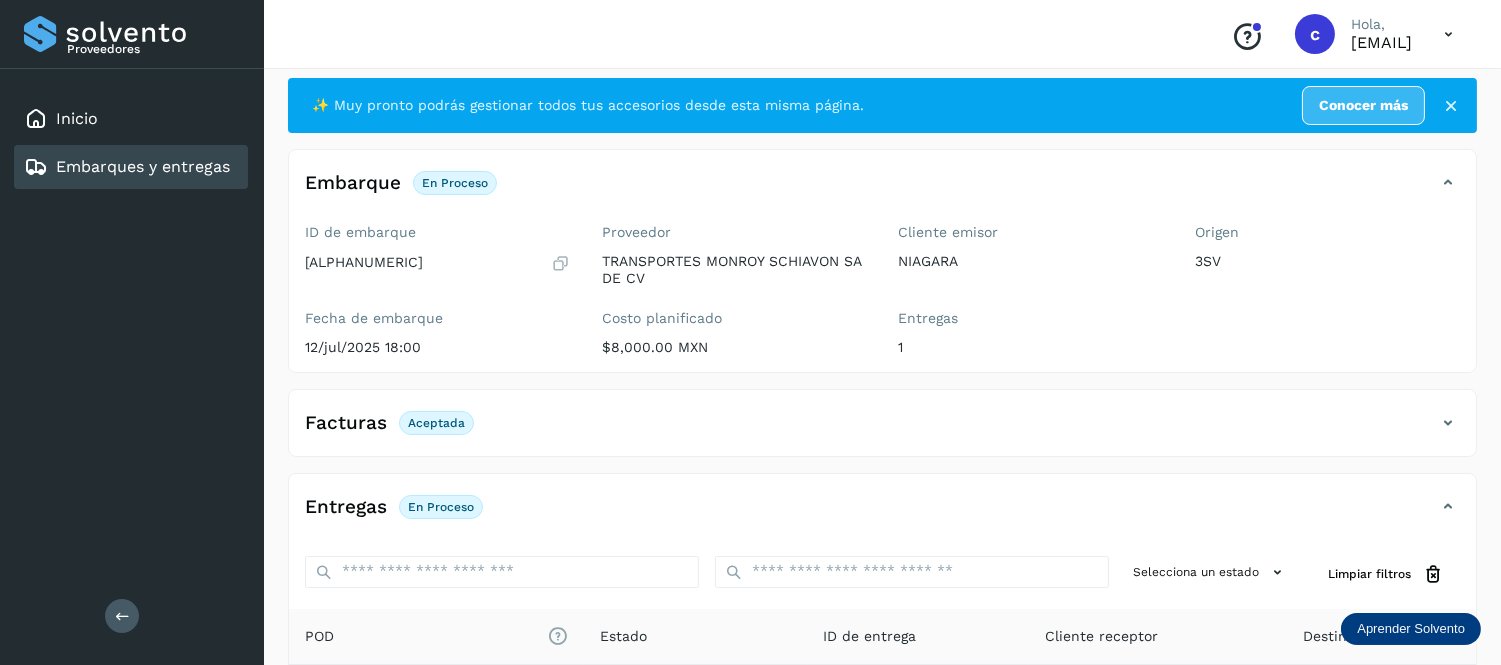 scroll, scrollTop: 0, scrollLeft: 0, axis: both 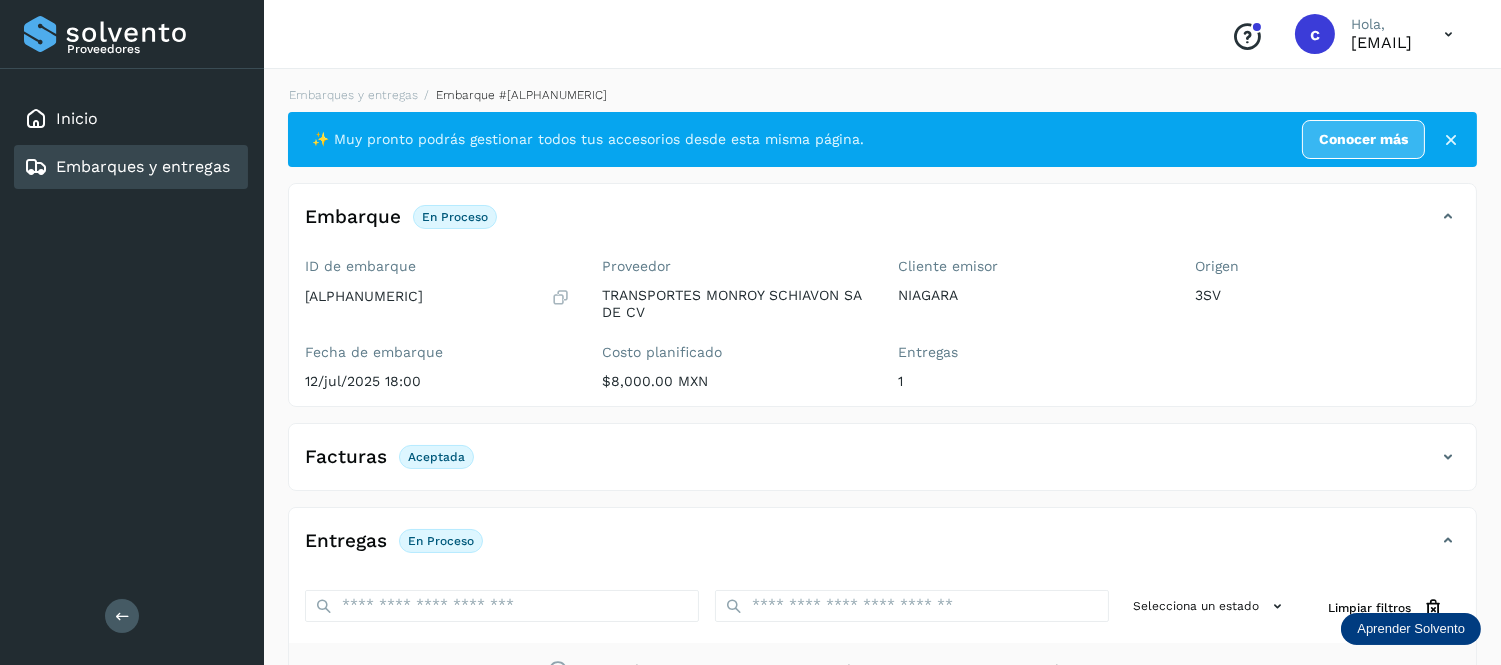 click on "Embarques y entregas" at bounding box center (127, 167) 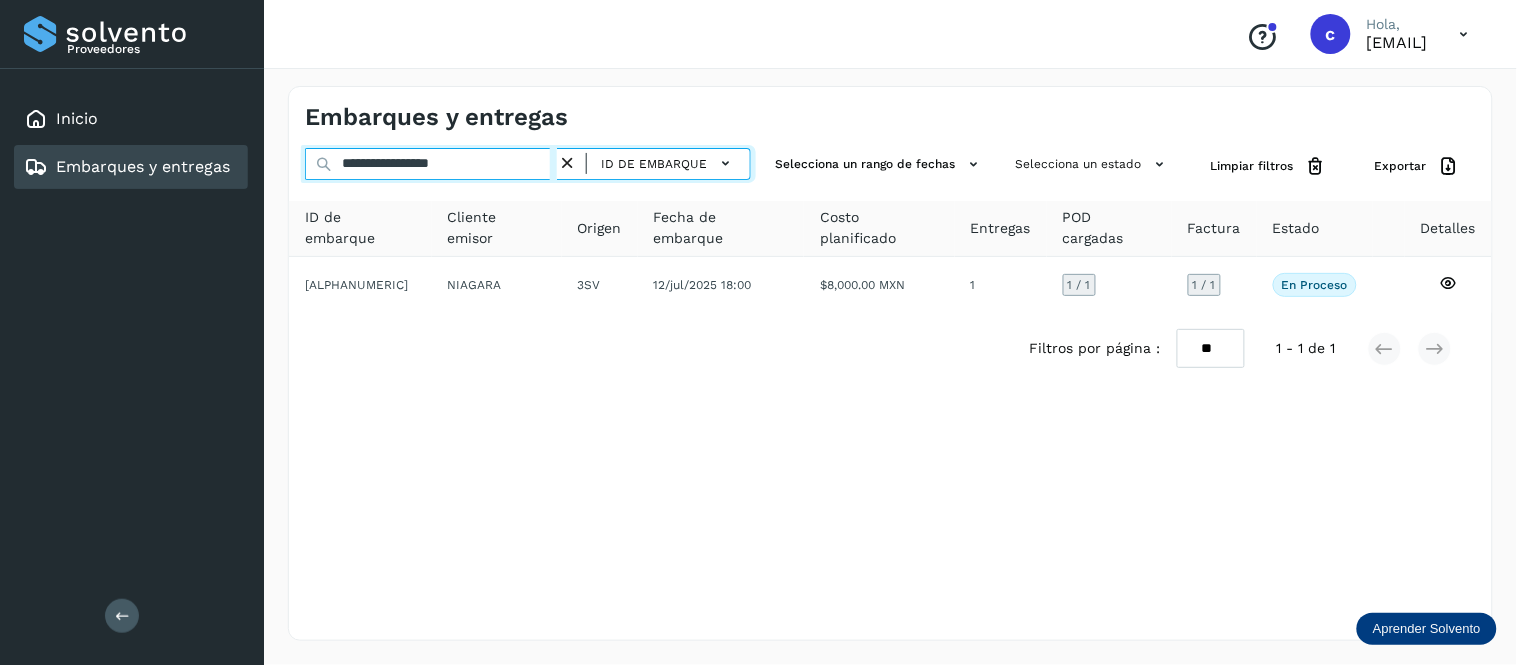 drag, startPoint x: 531, startPoint y: 170, endPoint x: 252, endPoint y: 173, distance: 279.01614 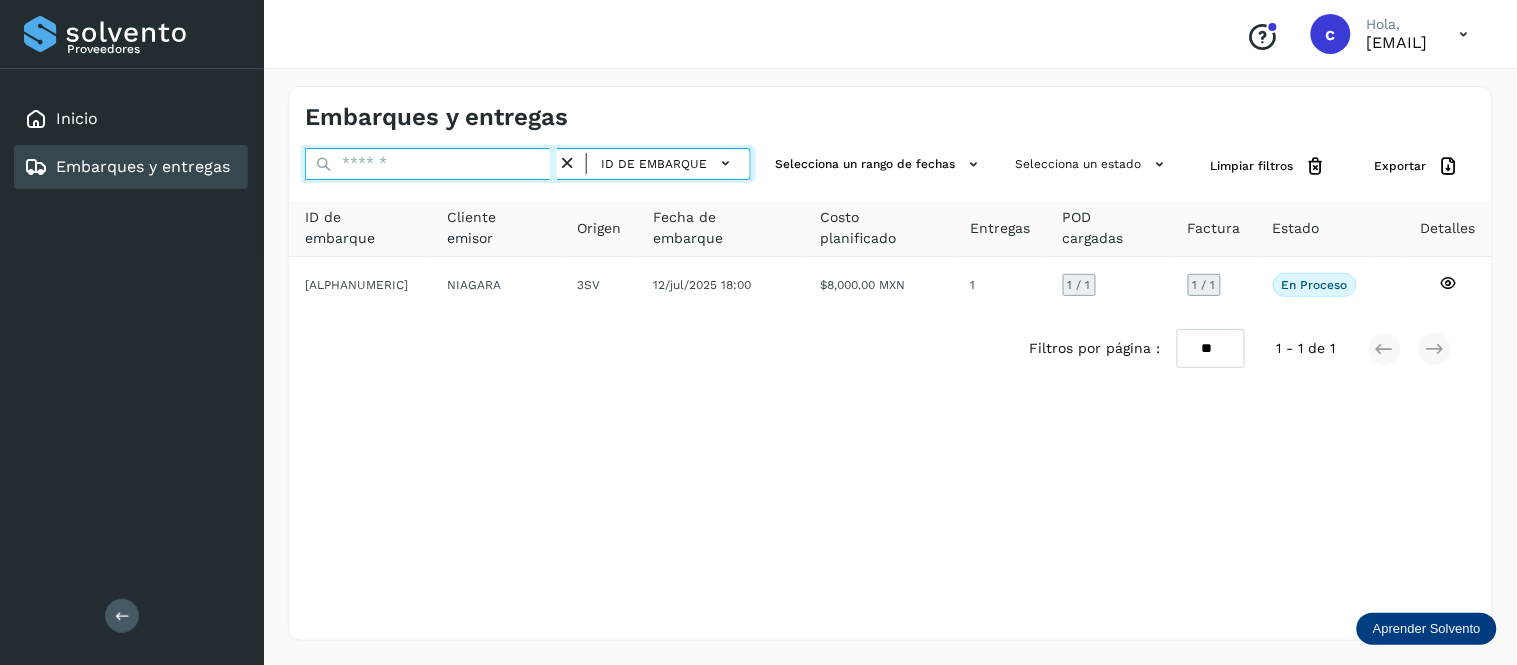 paste on "**********" 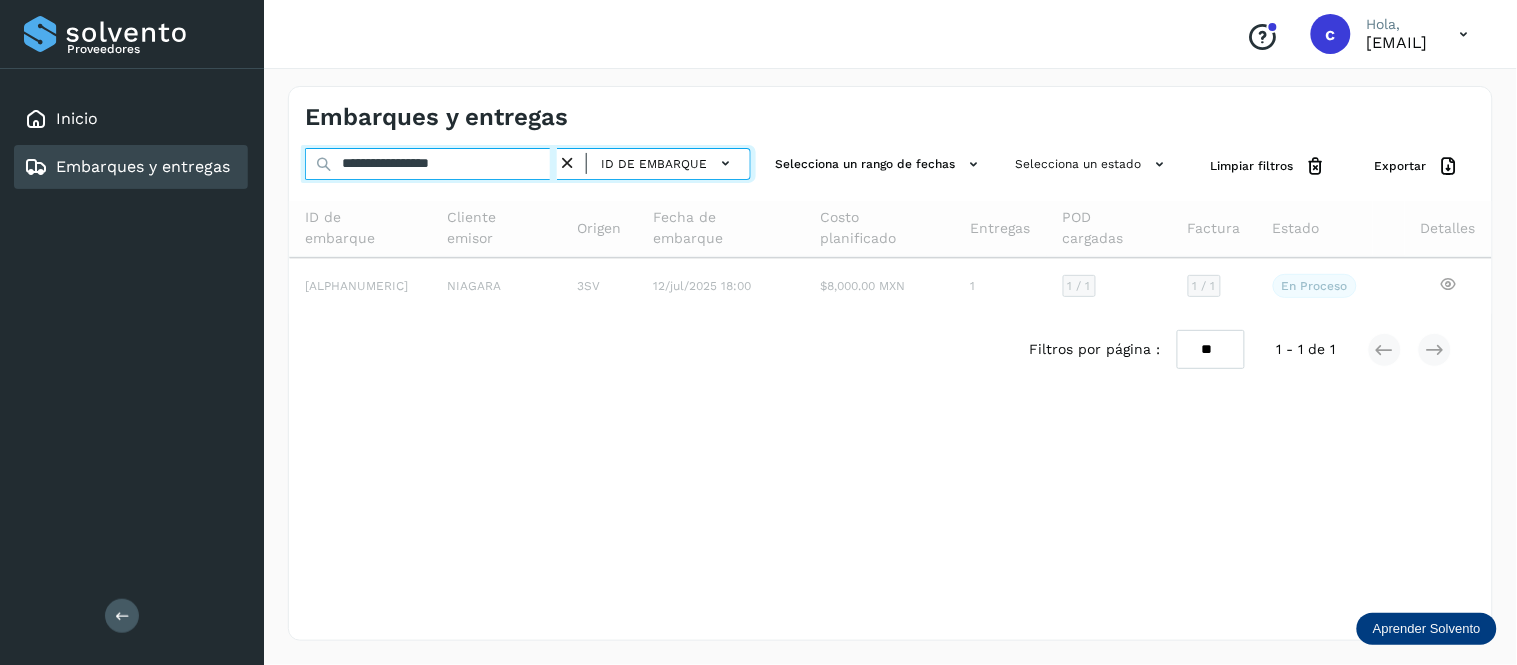type on "**********" 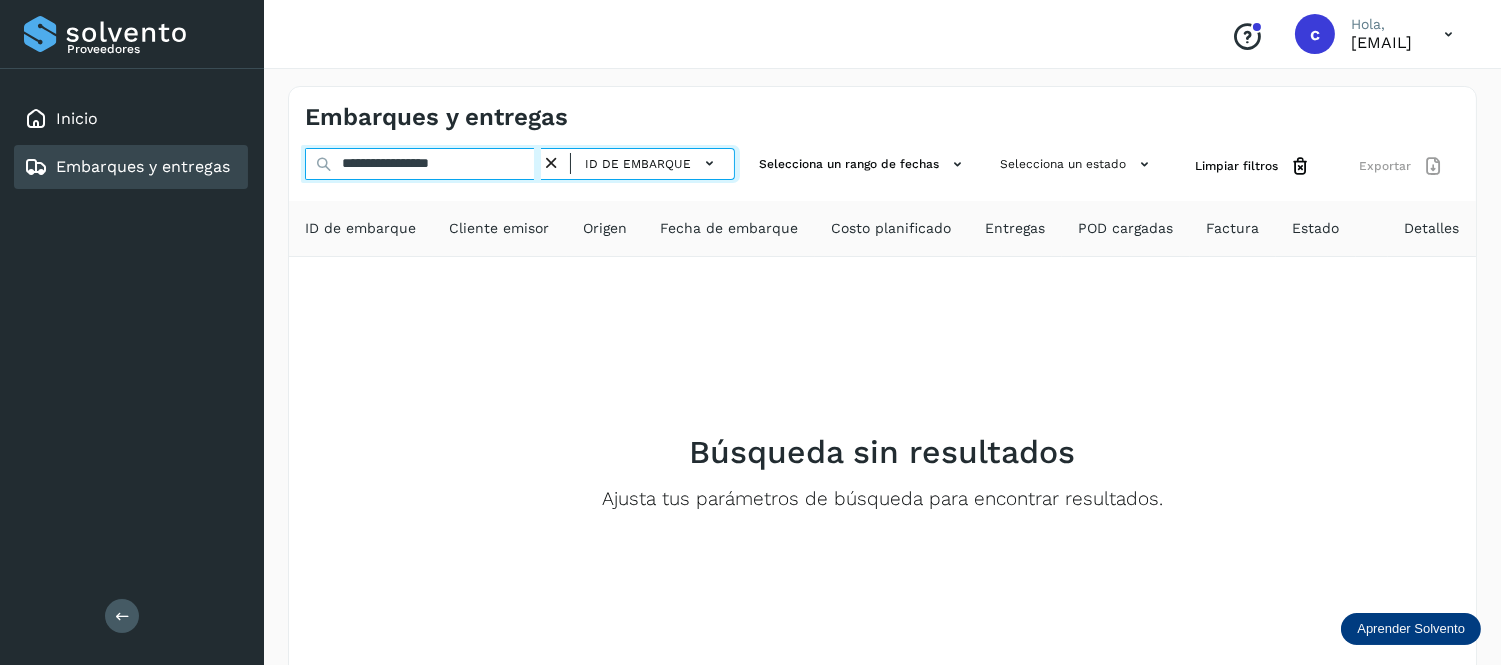 drag, startPoint x: 490, startPoint y: 157, endPoint x: 274, endPoint y: 161, distance: 216.03703 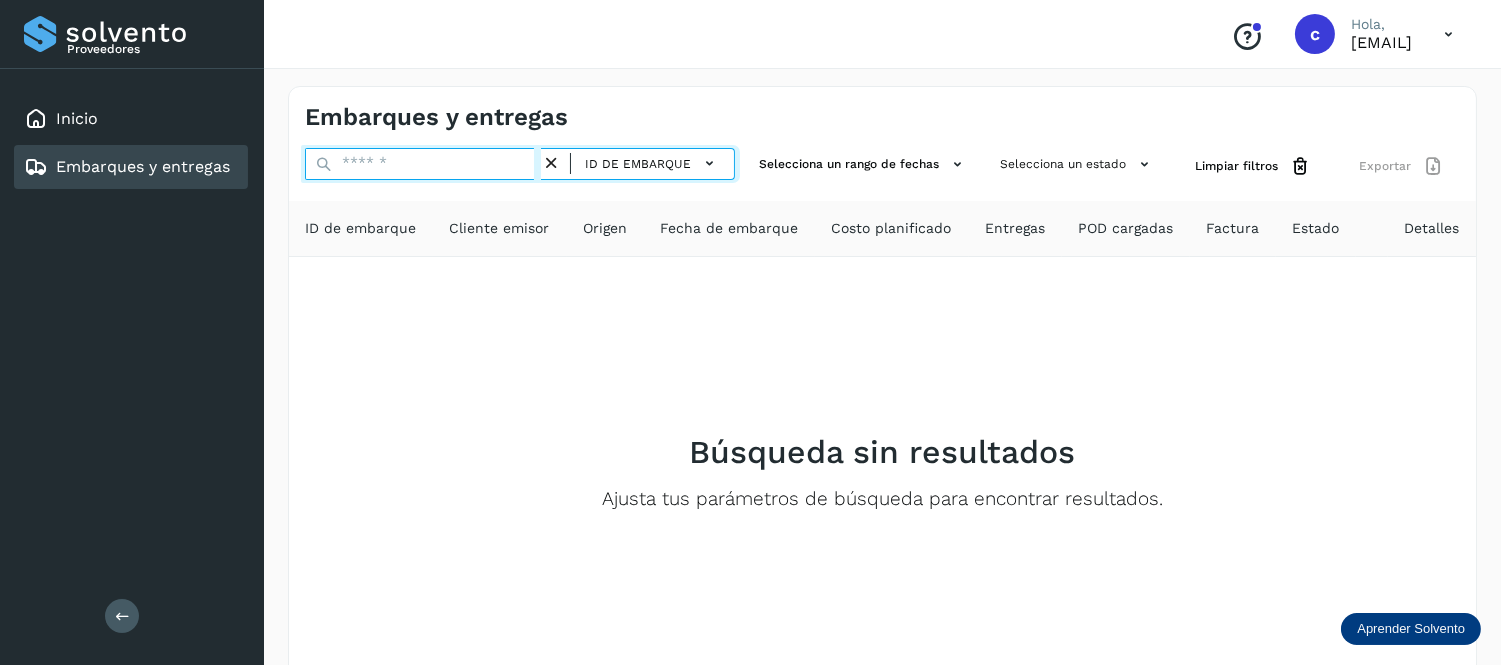 paste on "**********" 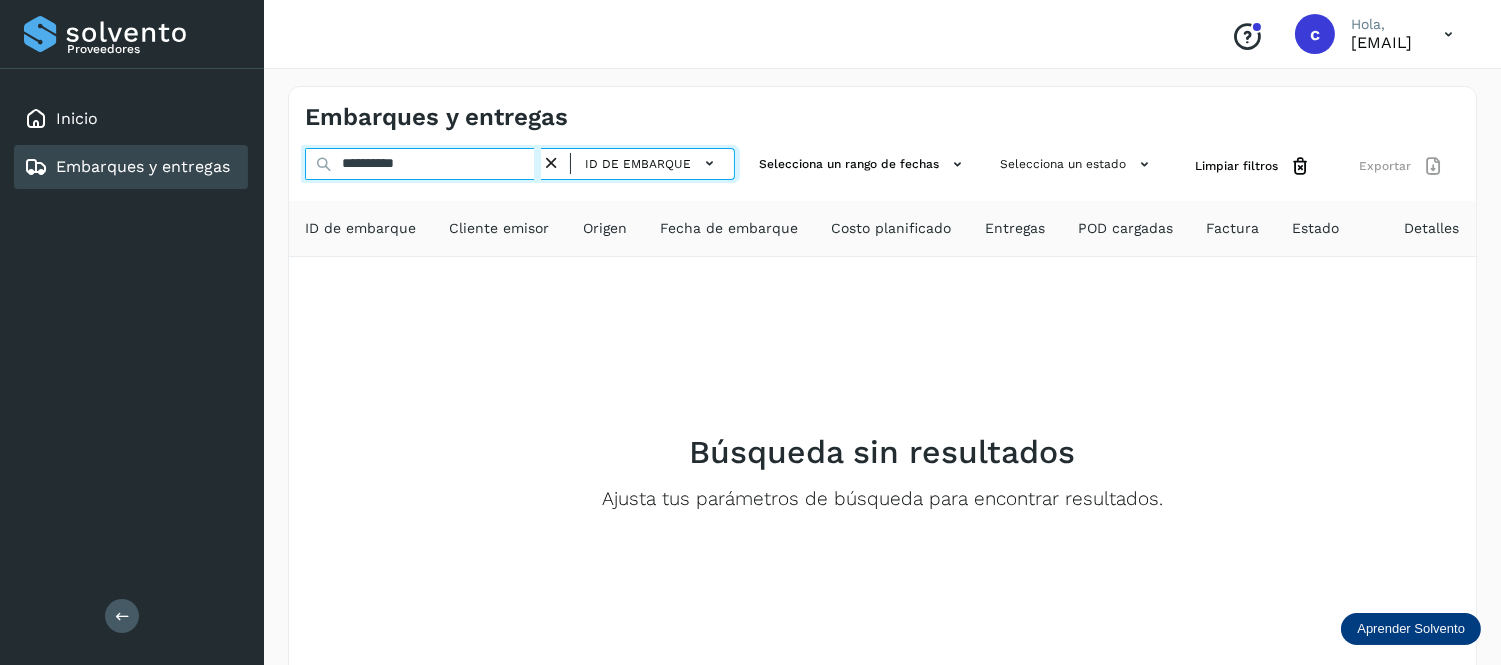 type on "**********" 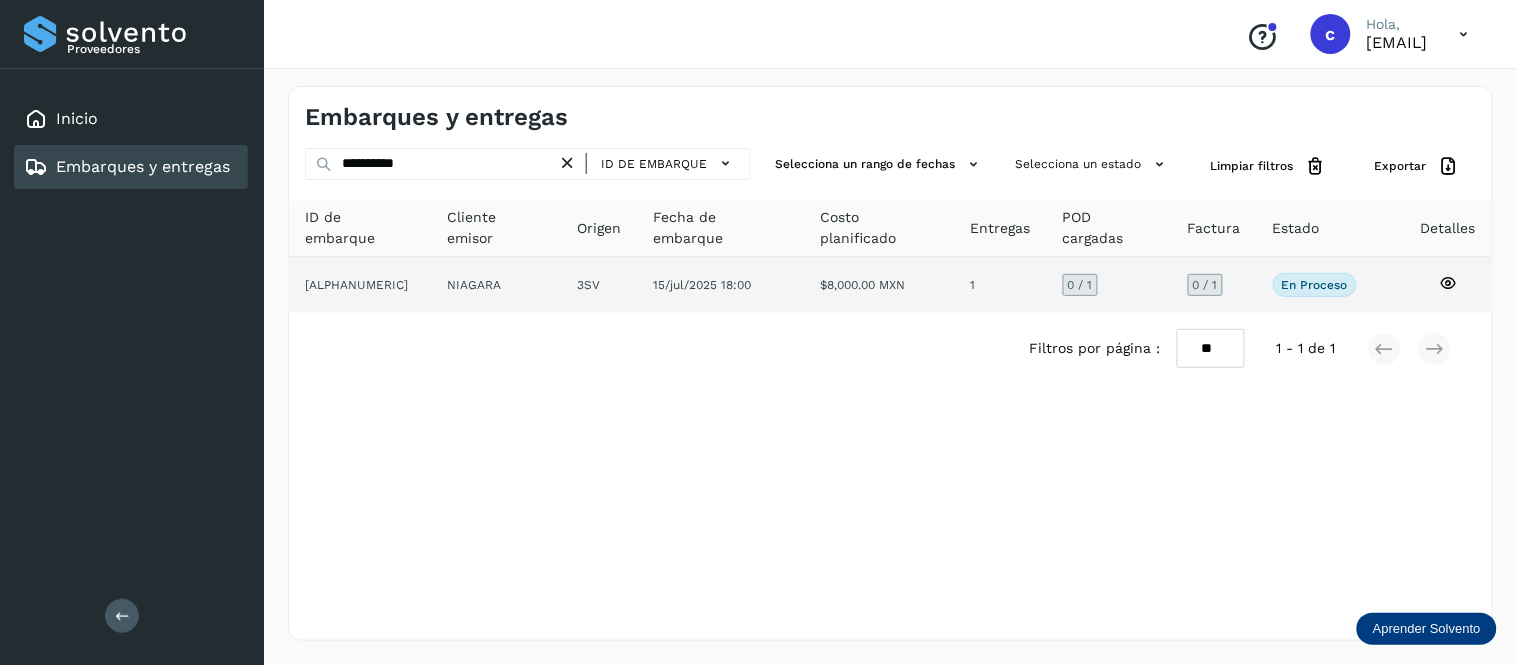 click on "NIAGARA" 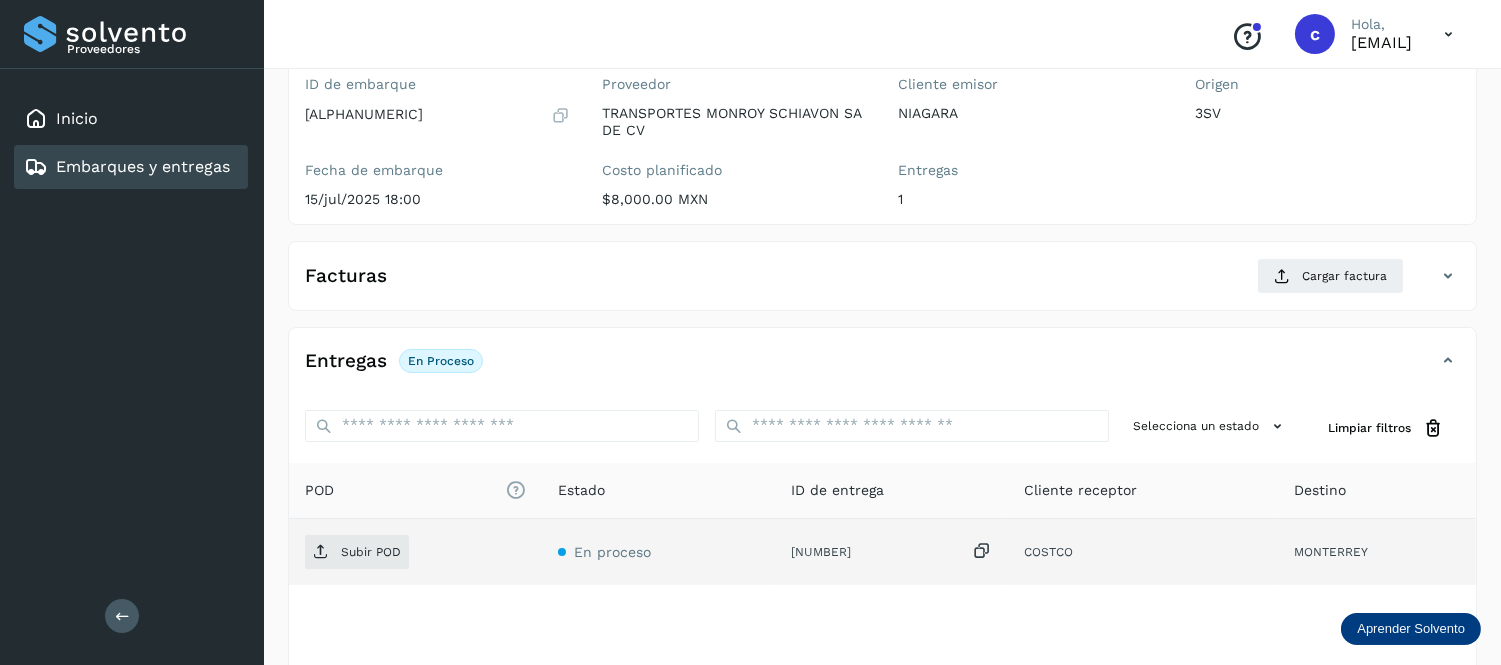 scroll, scrollTop: 0, scrollLeft: 0, axis: both 